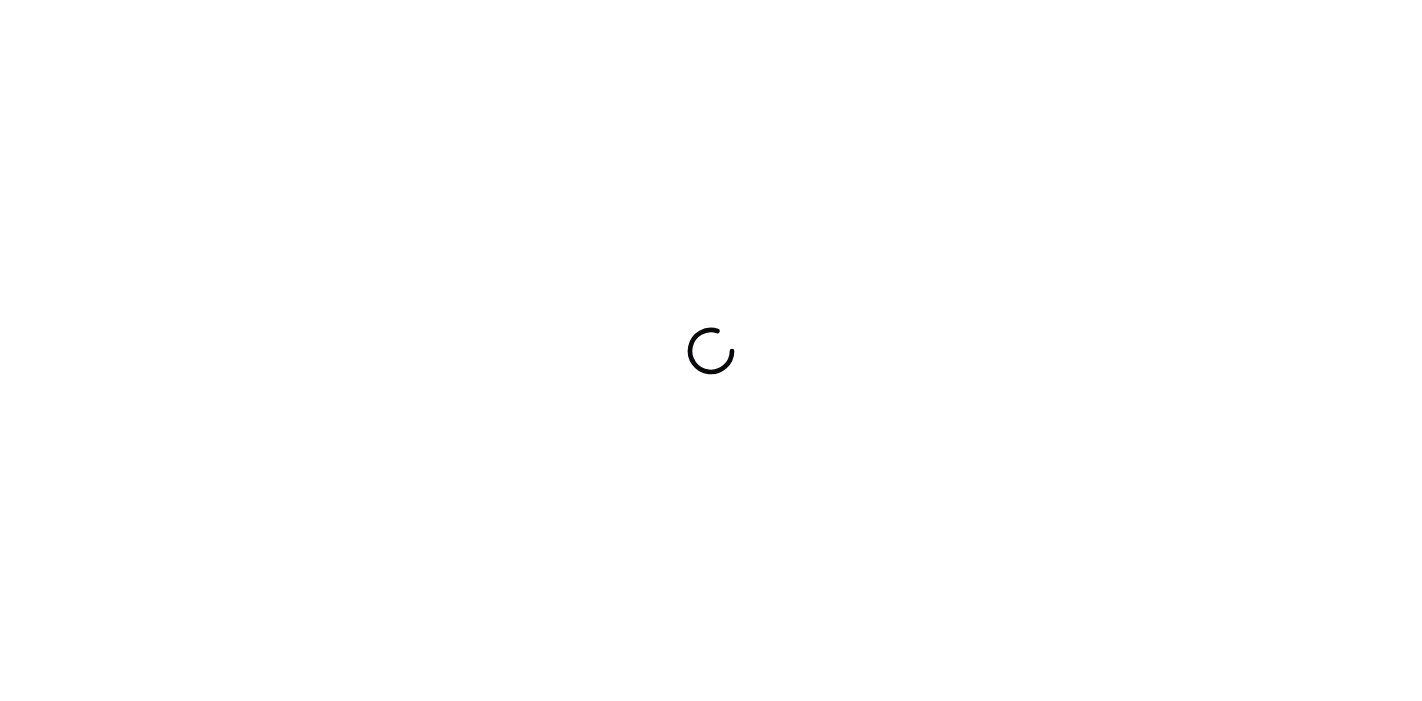scroll, scrollTop: 0, scrollLeft: 0, axis: both 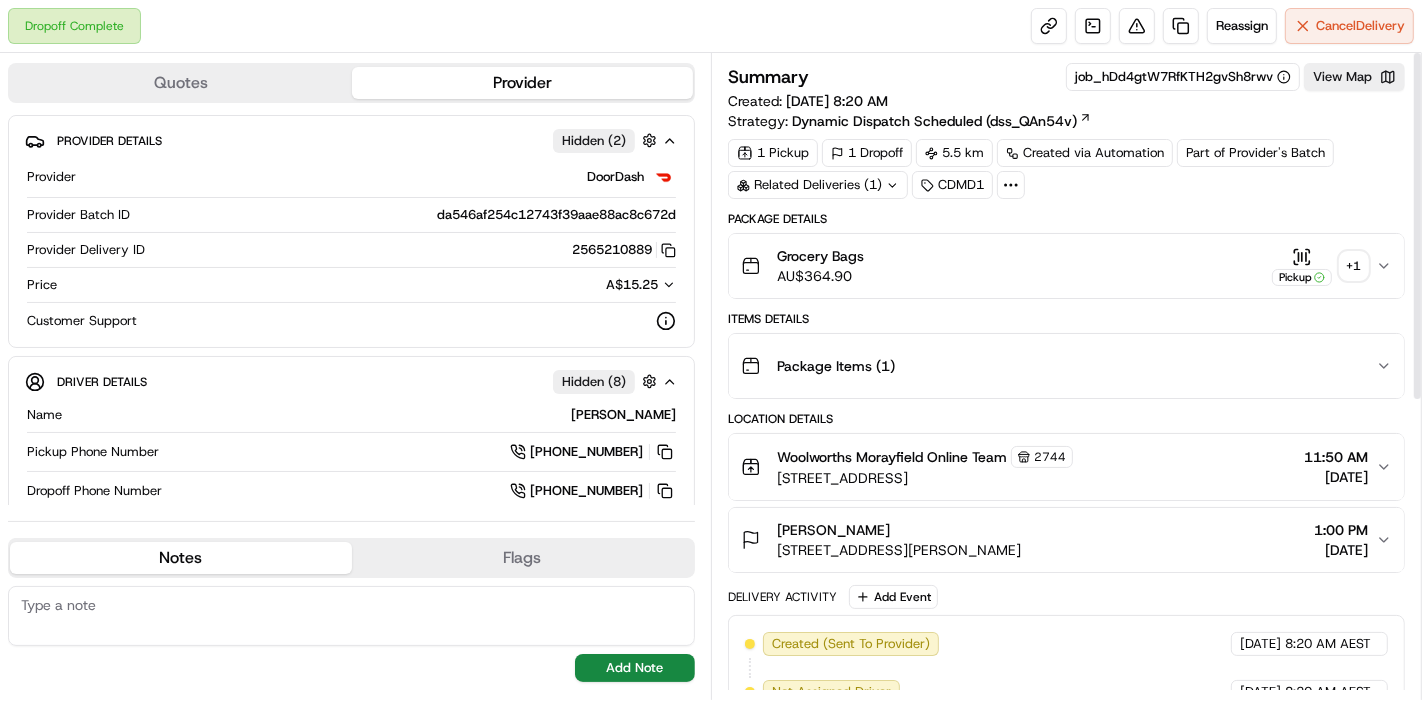 click on "+ 1" at bounding box center (1354, 266) 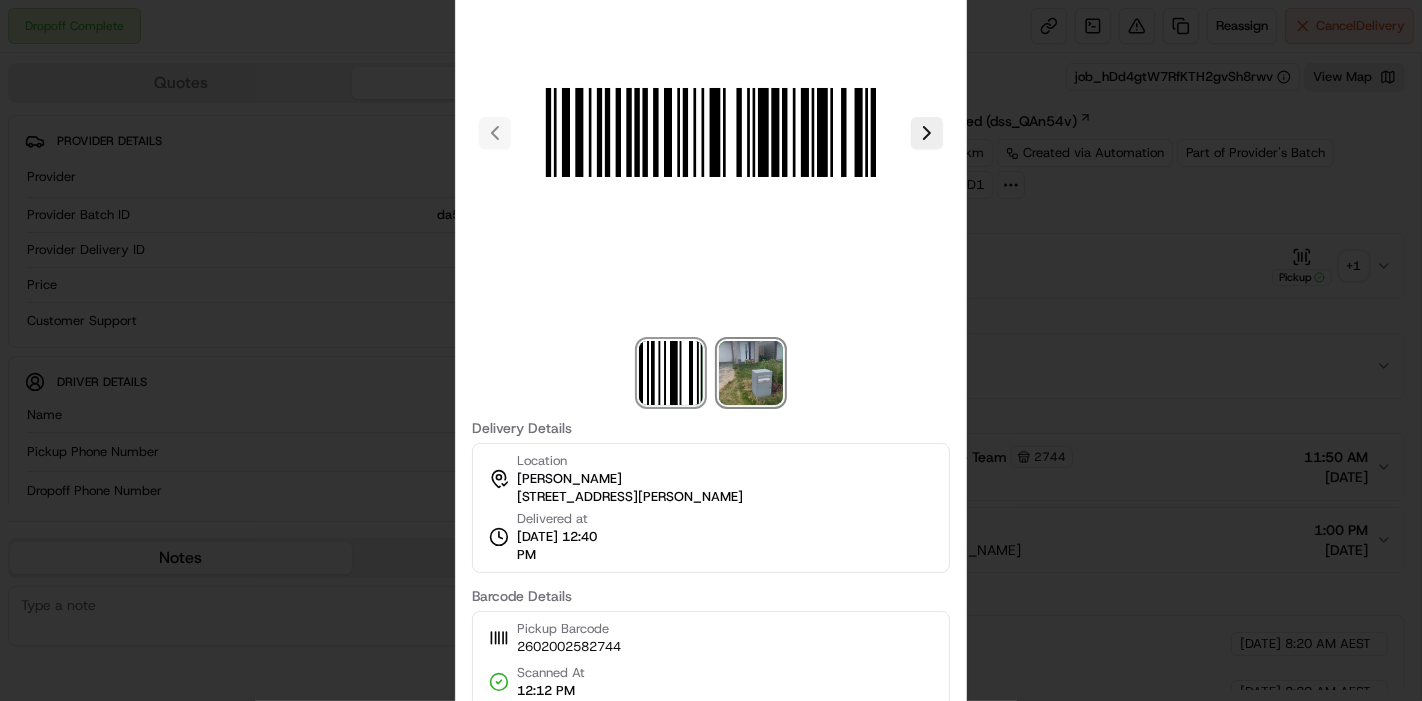 click at bounding box center (751, 373) 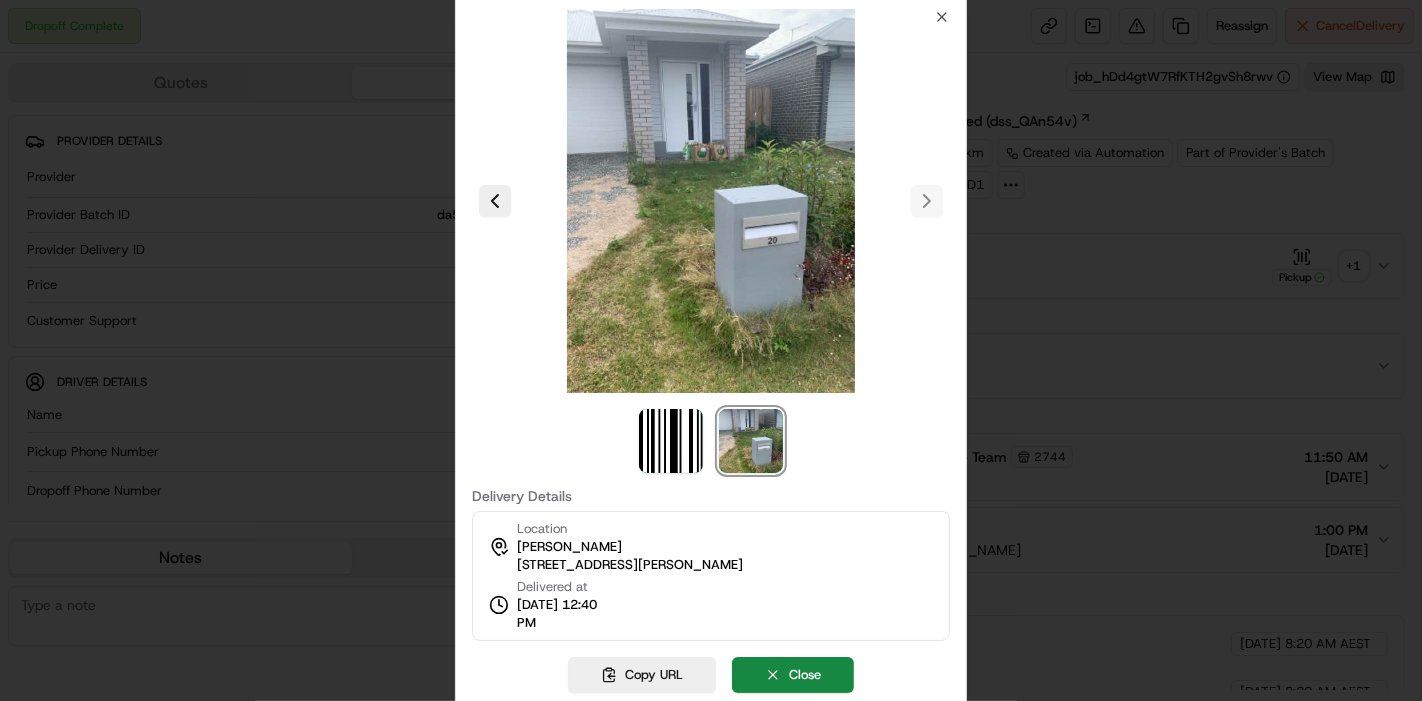 type 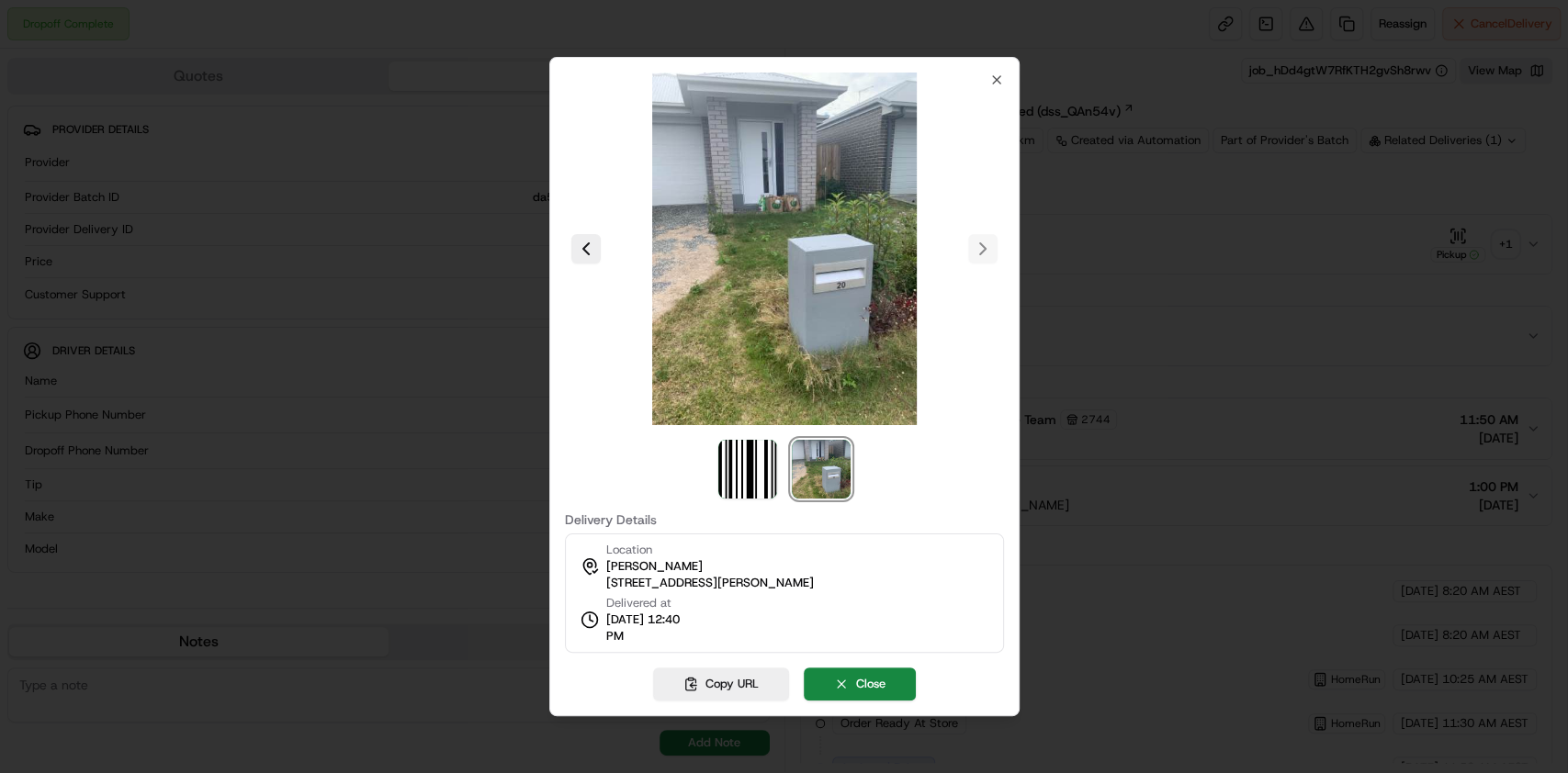 click at bounding box center (784, 249) 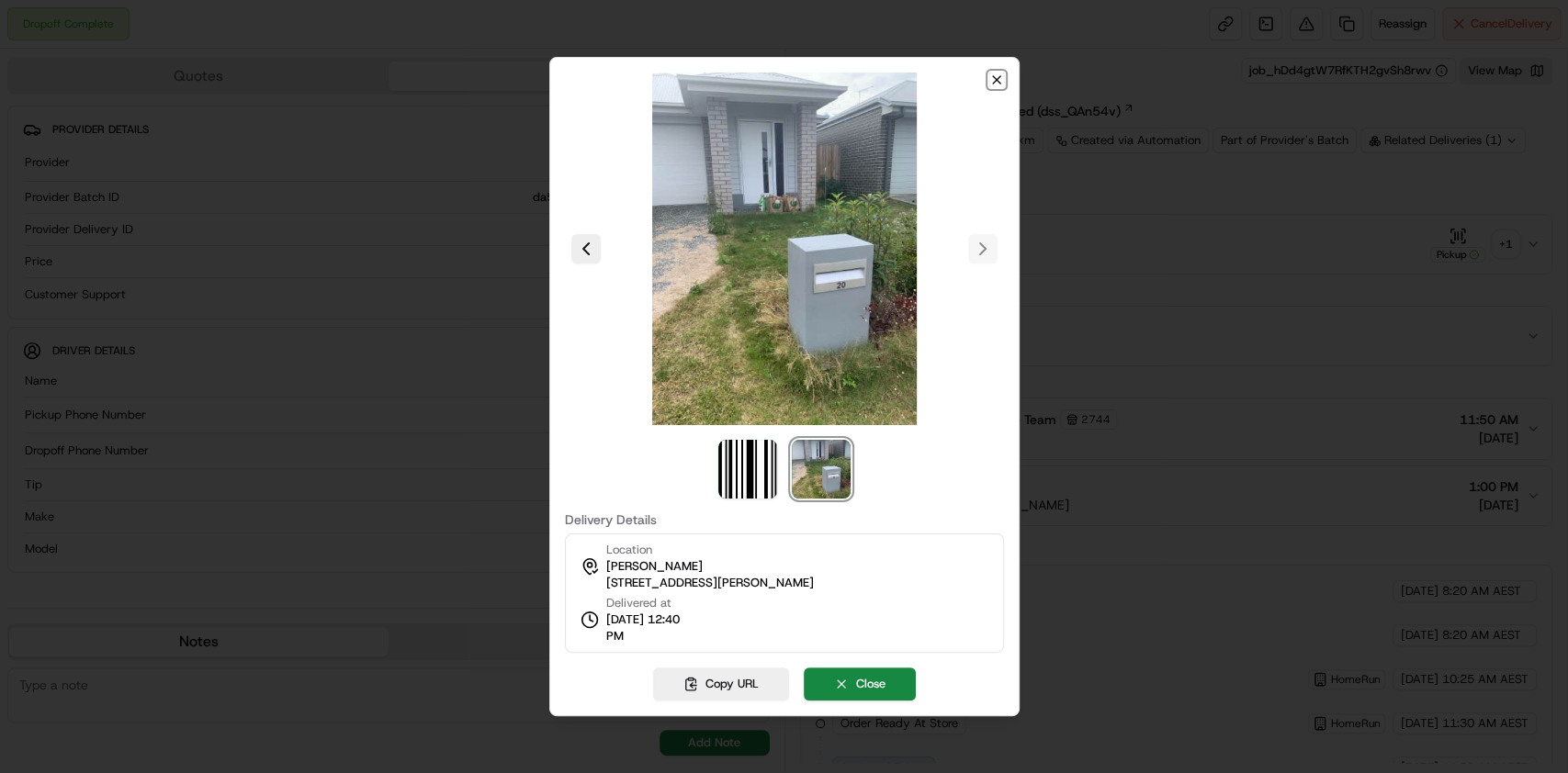 click 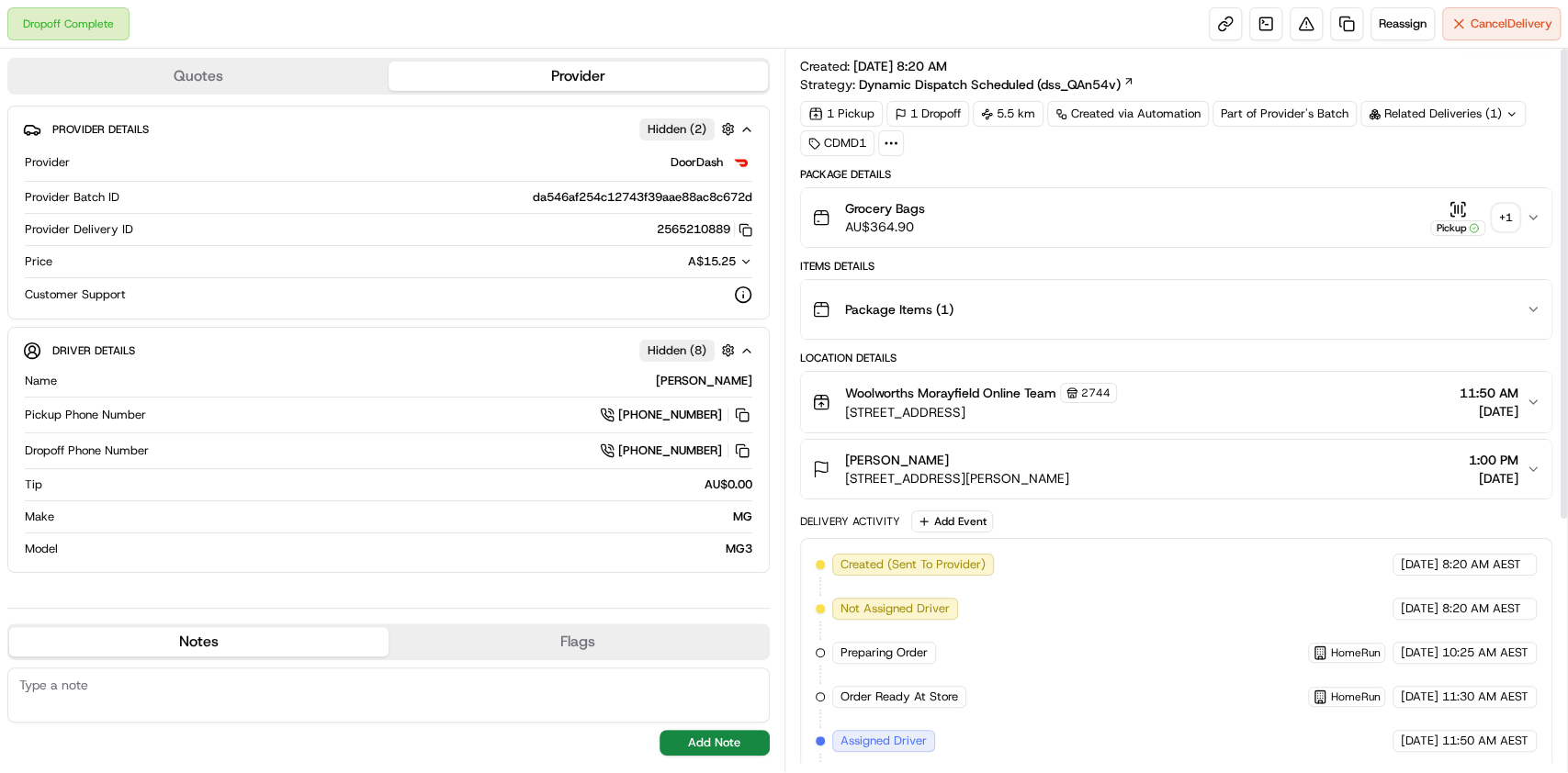 scroll, scrollTop: 0, scrollLeft: 0, axis: both 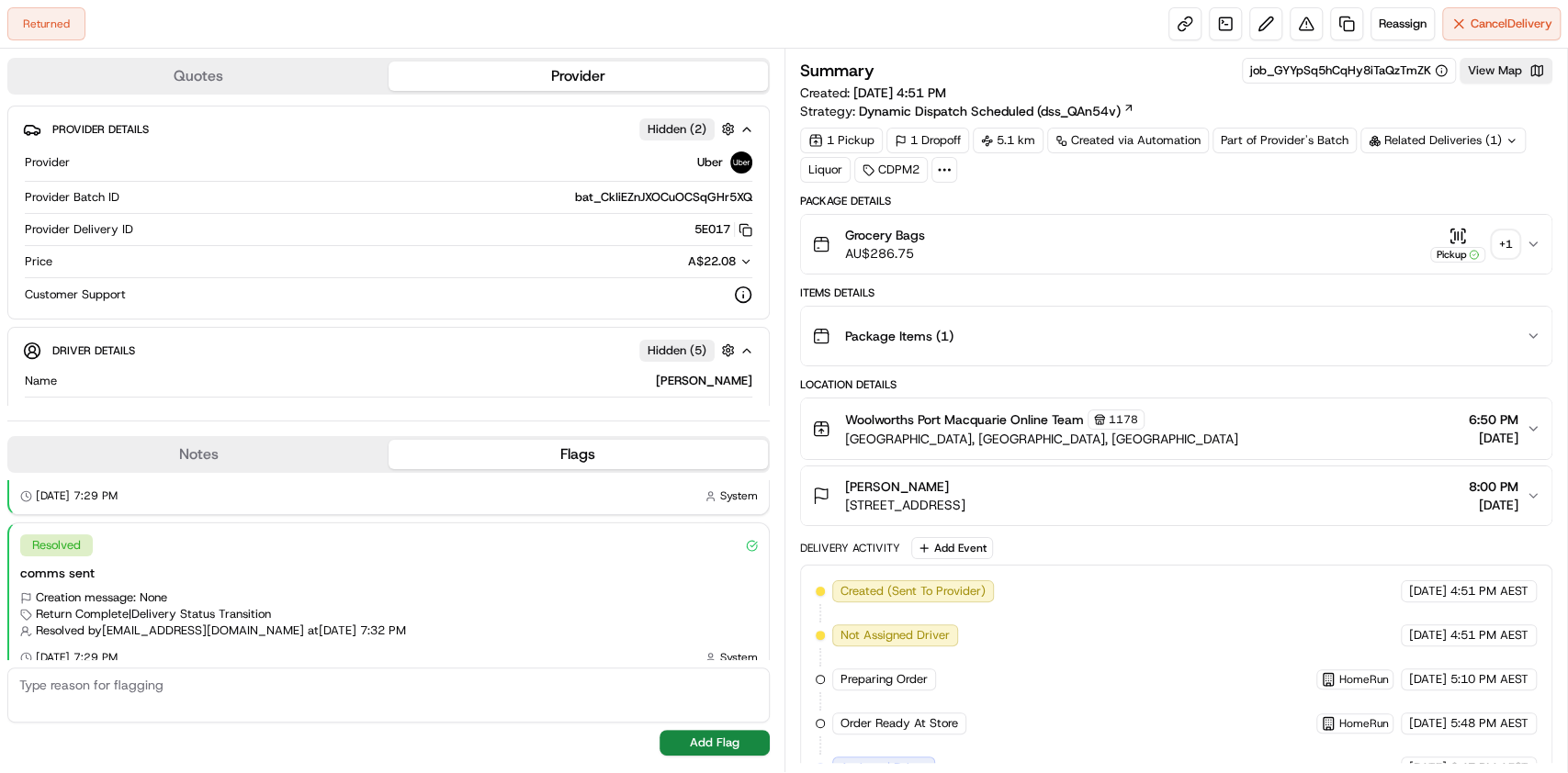 click on "+ 1" at bounding box center [1506, 244] 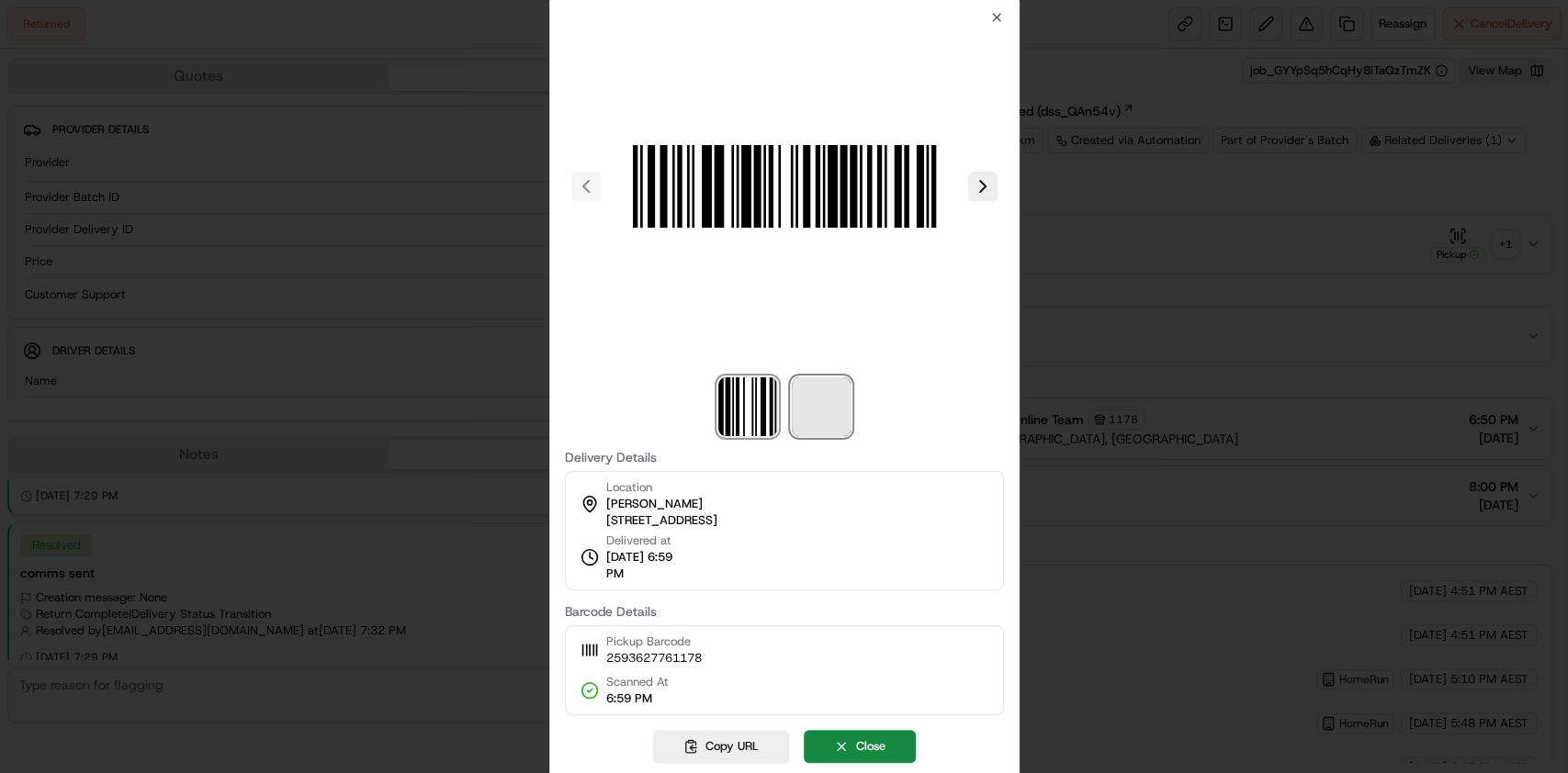 click at bounding box center (821, 407) 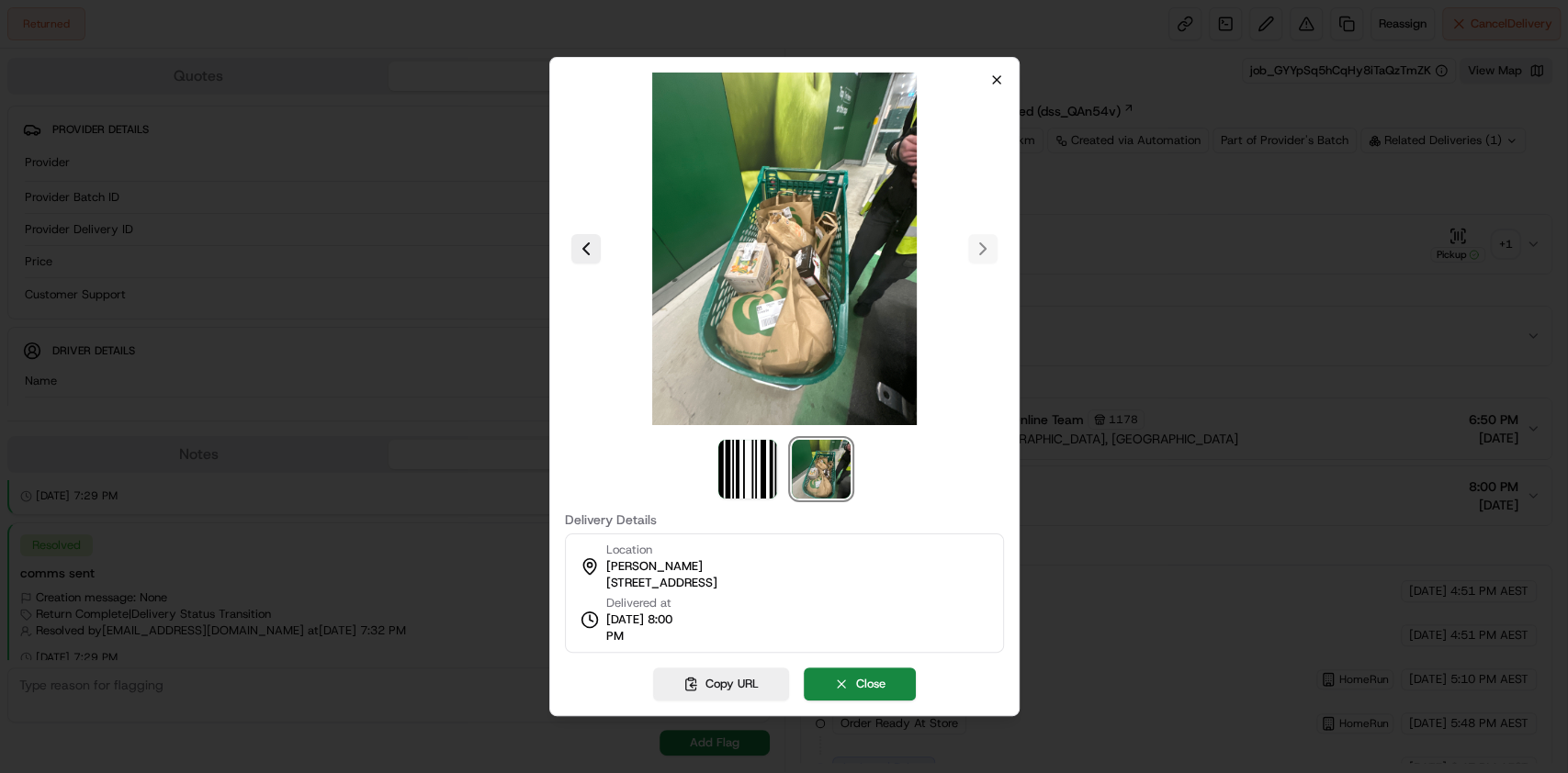 click at bounding box center (784, 249) 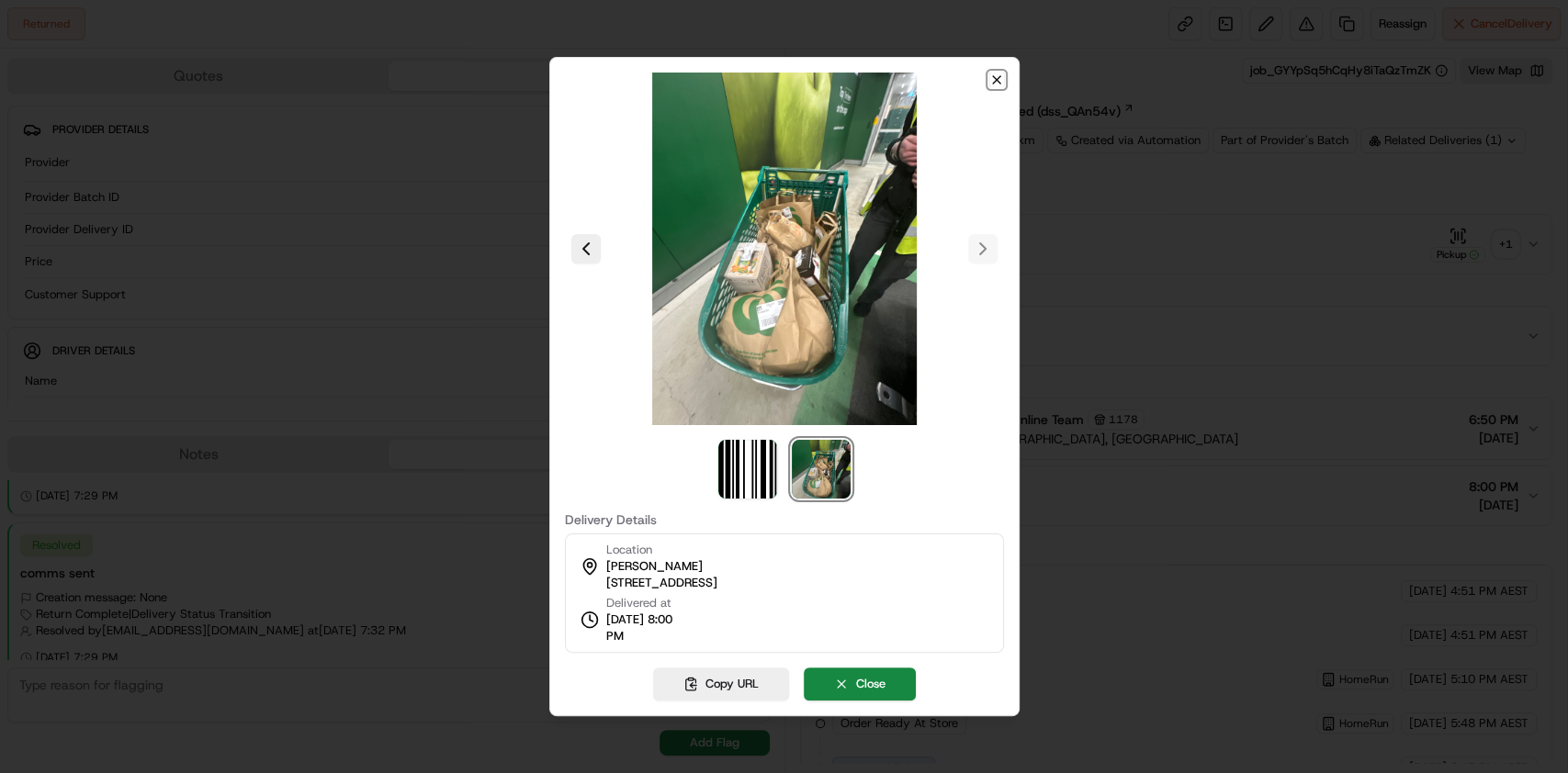 click 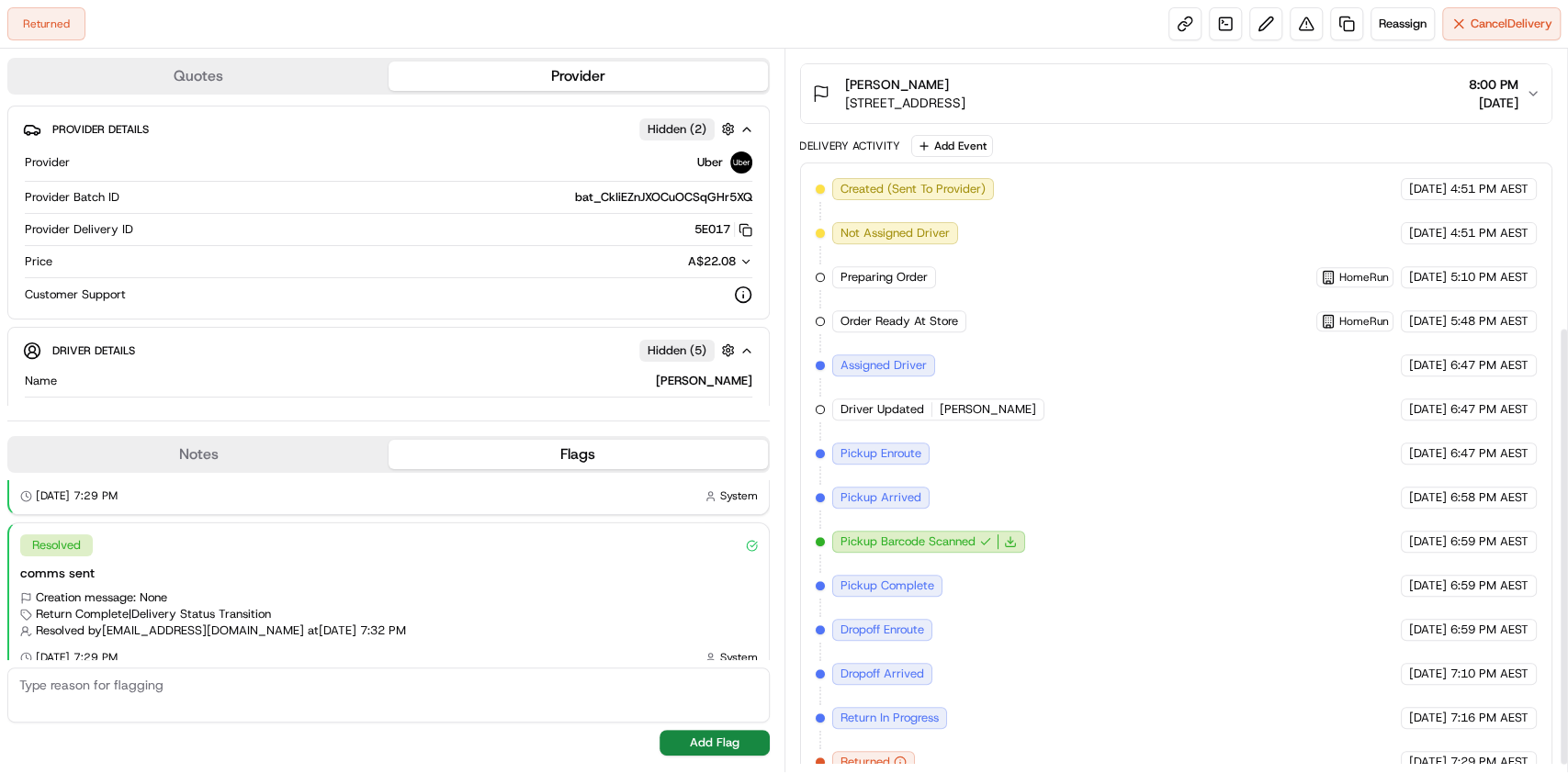 scroll, scrollTop: 466, scrollLeft: 0, axis: vertical 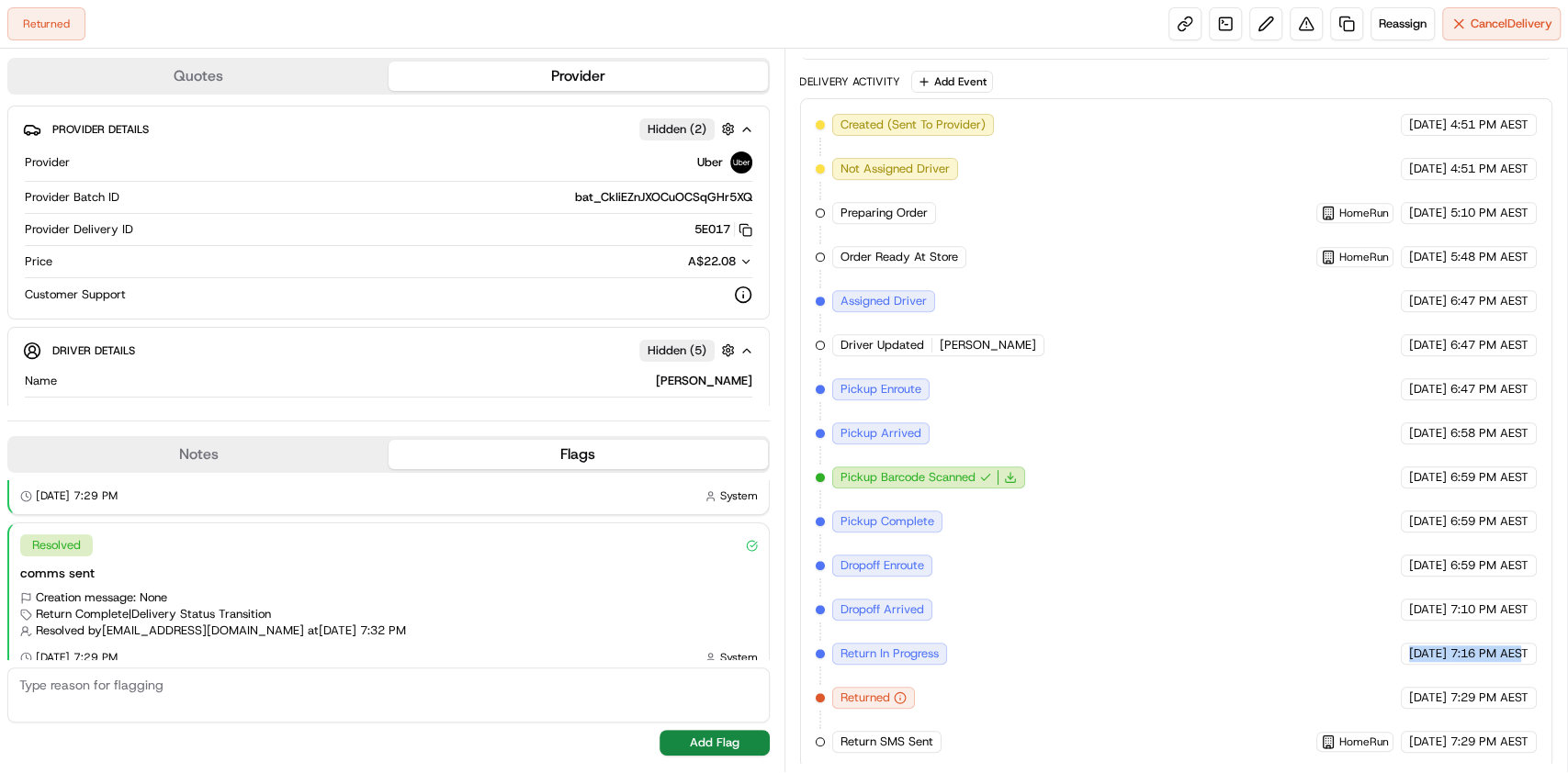 drag, startPoint x: 1520, startPoint y: 647, endPoint x: 1363, endPoint y: 650, distance: 157.0287 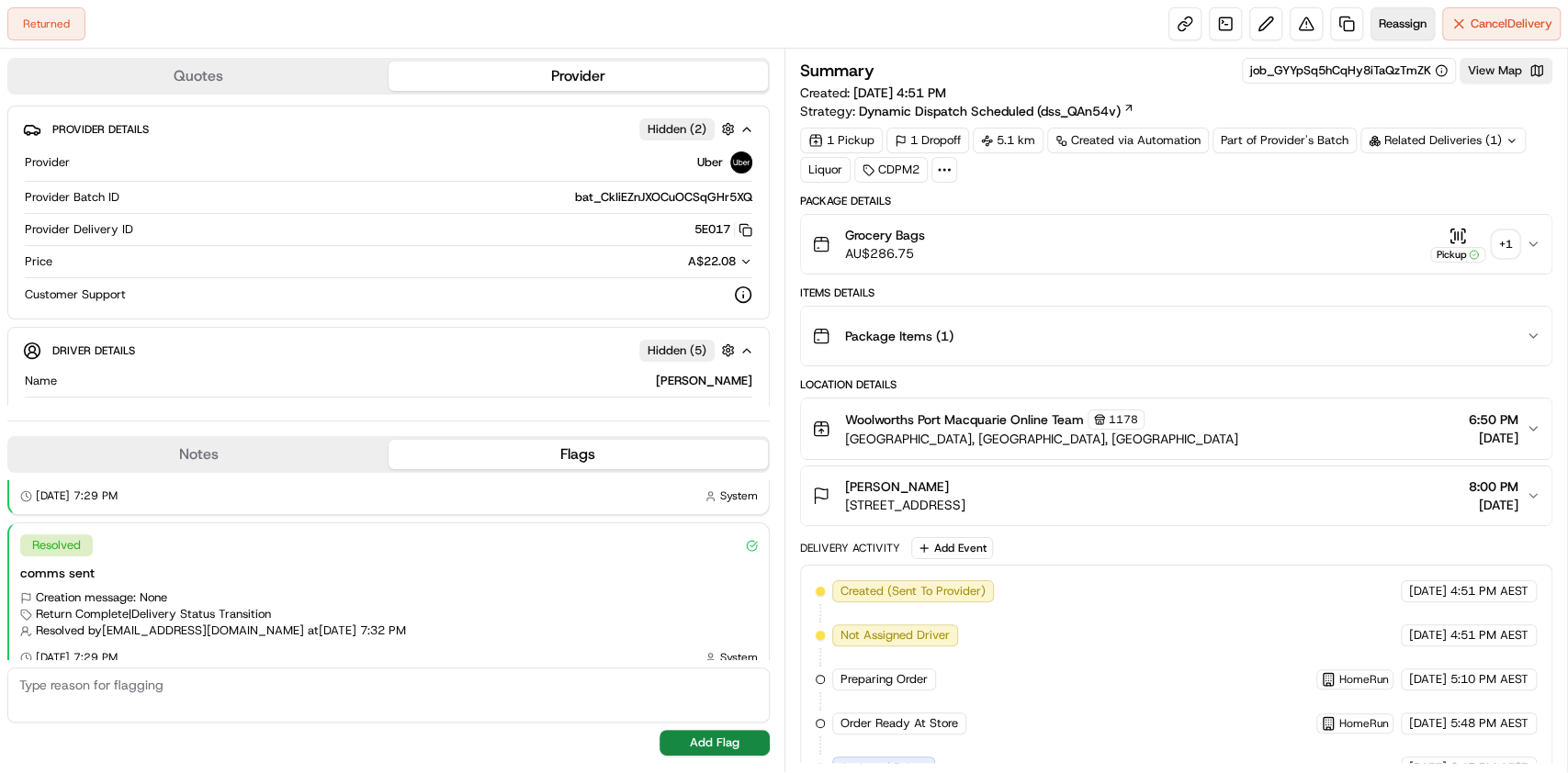 click on "Reassign" at bounding box center [1403, 24] 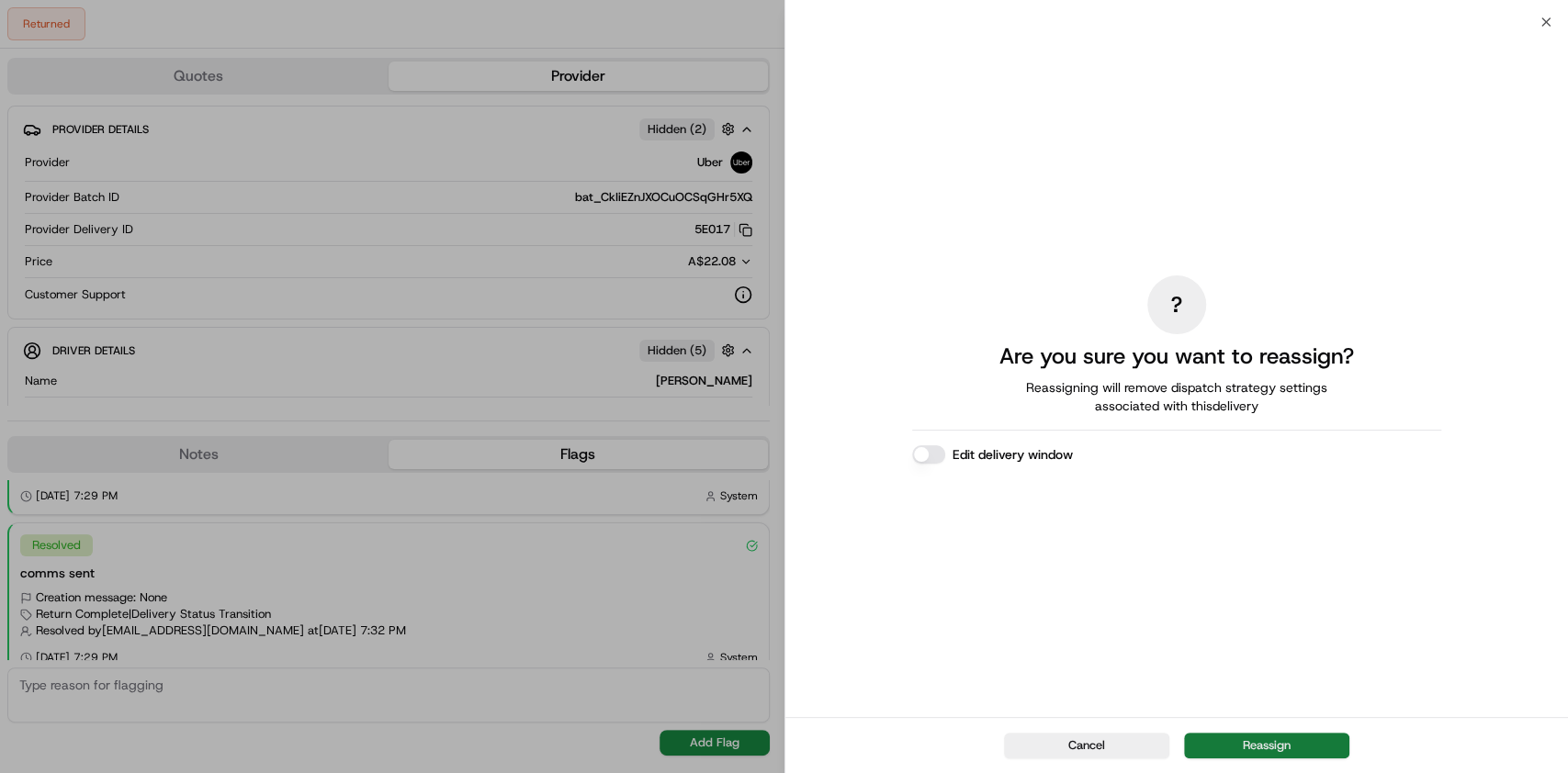 click on "Reassign" at bounding box center [1267, 745] 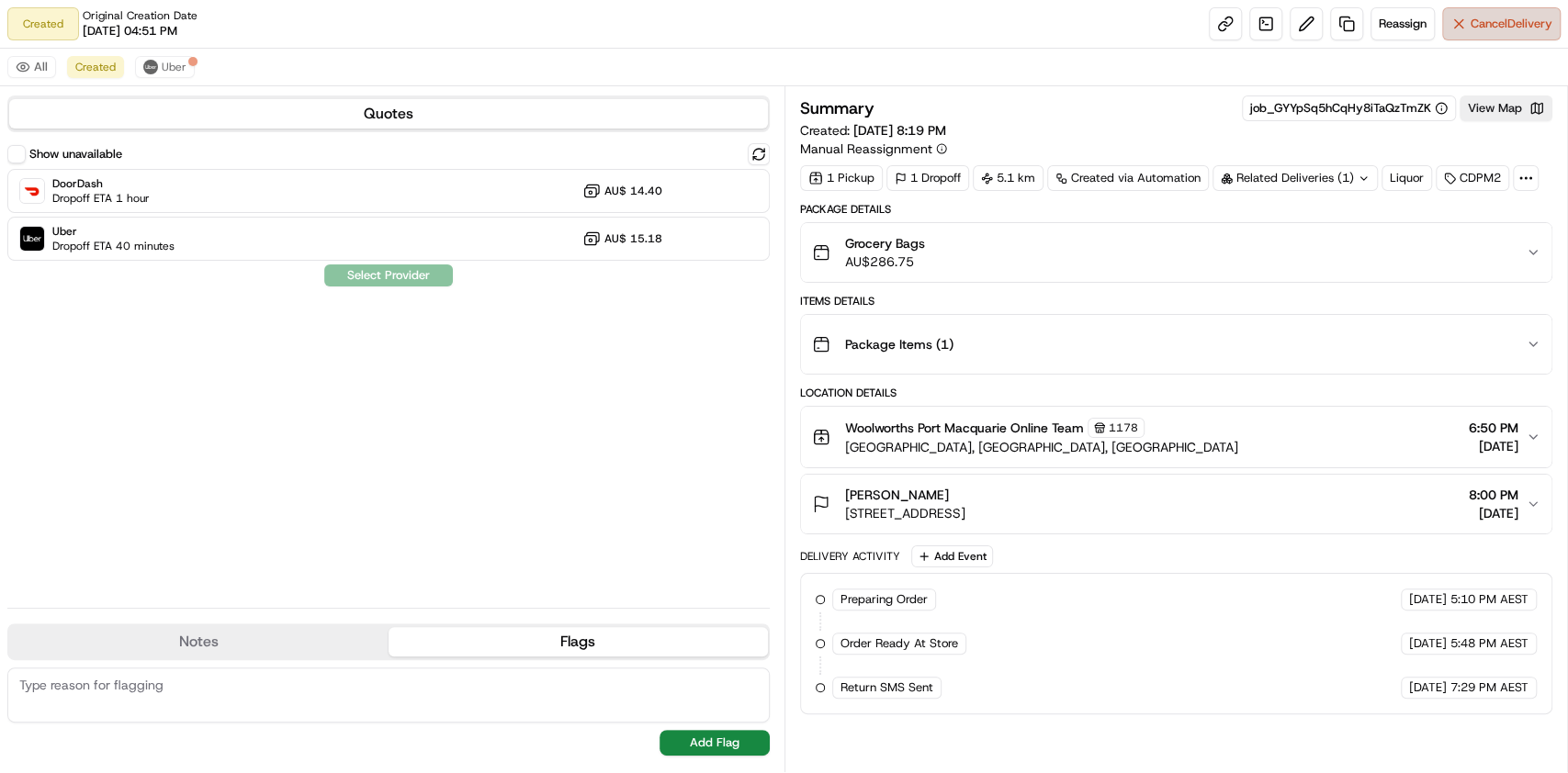 click on "Cancel  Delivery" at bounding box center [1501, 24] 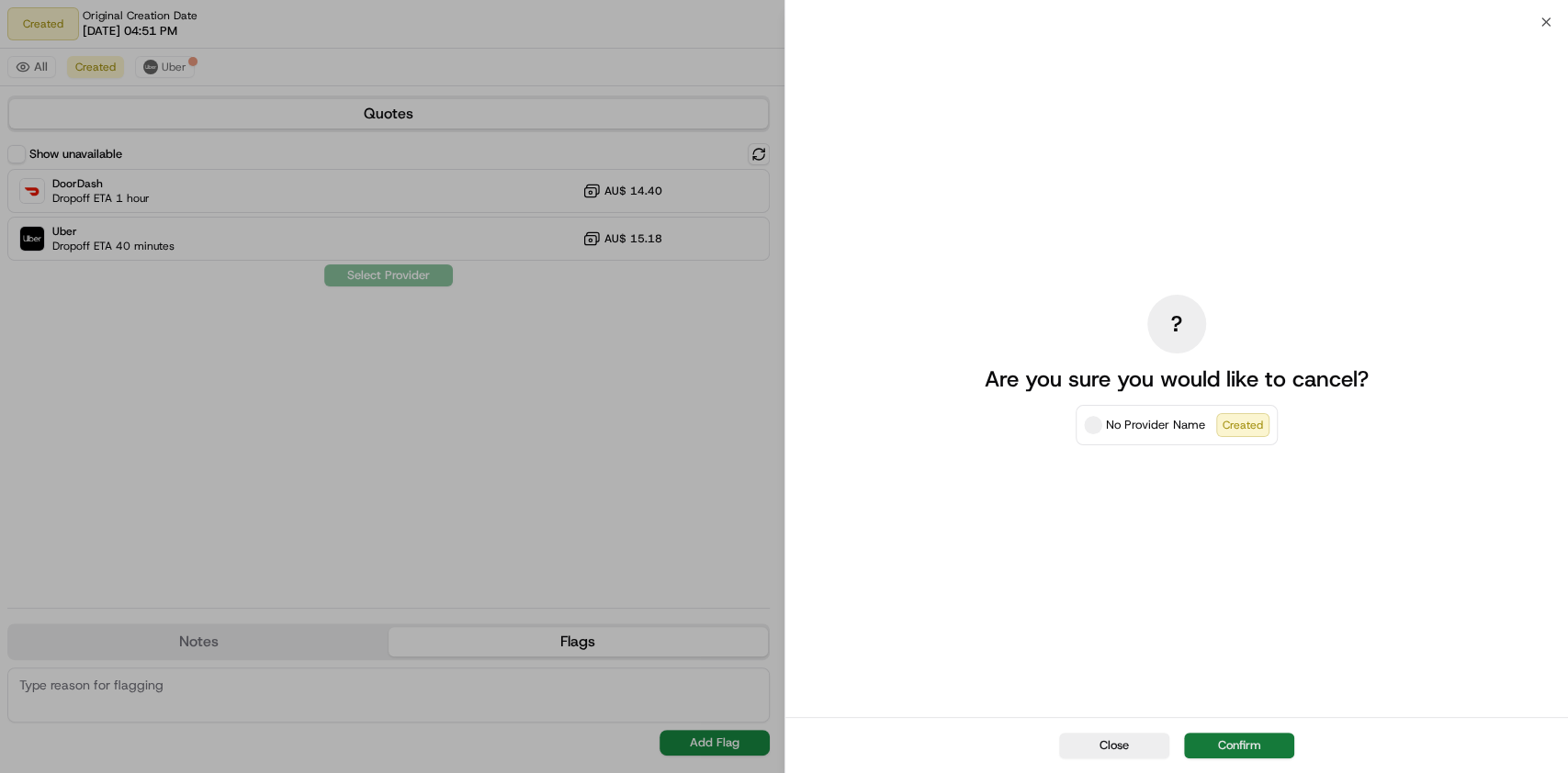 click on "Confirm" at bounding box center [1239, 745] 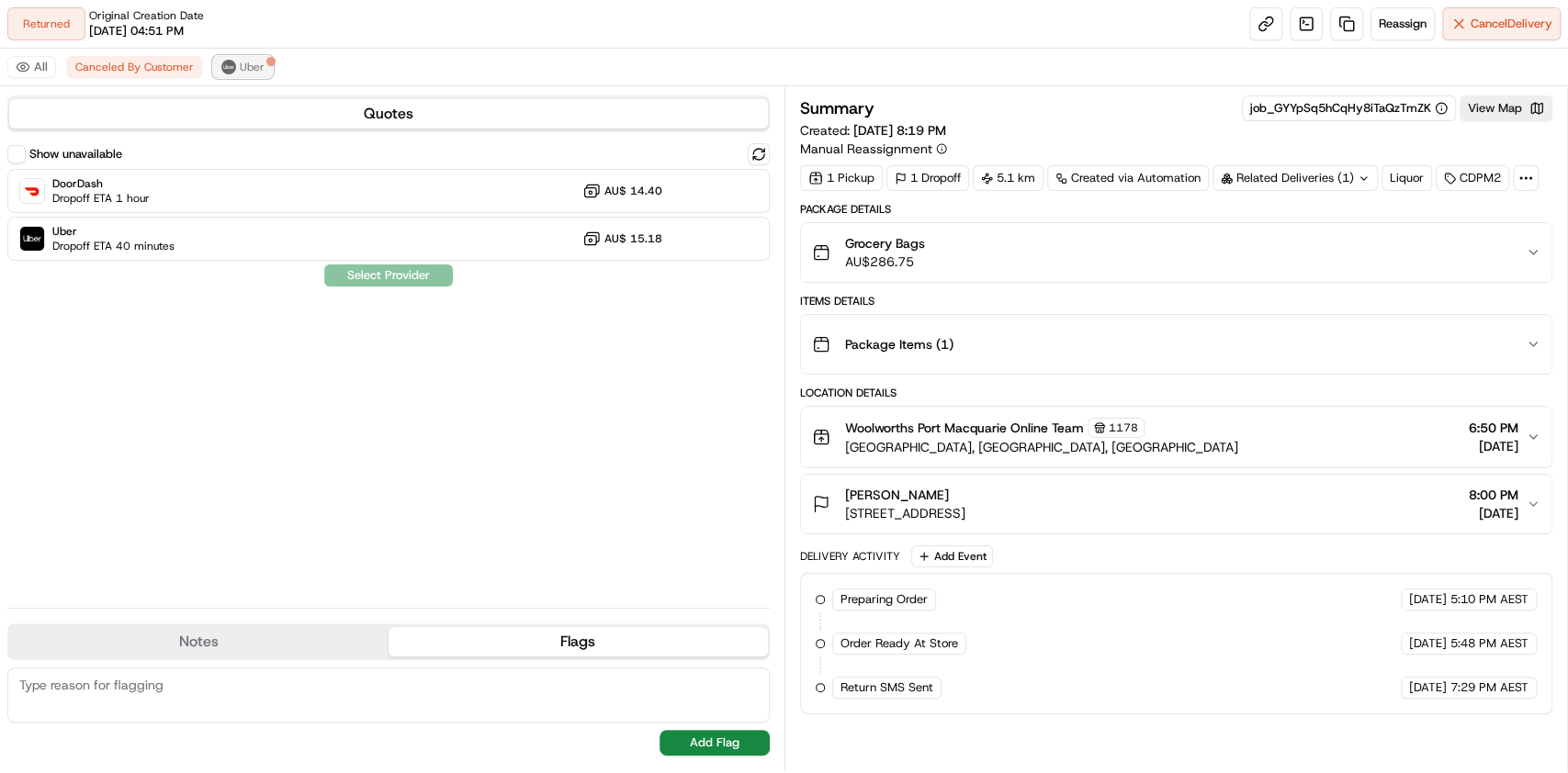 click on "Uber" at bounding box center (252, 67) 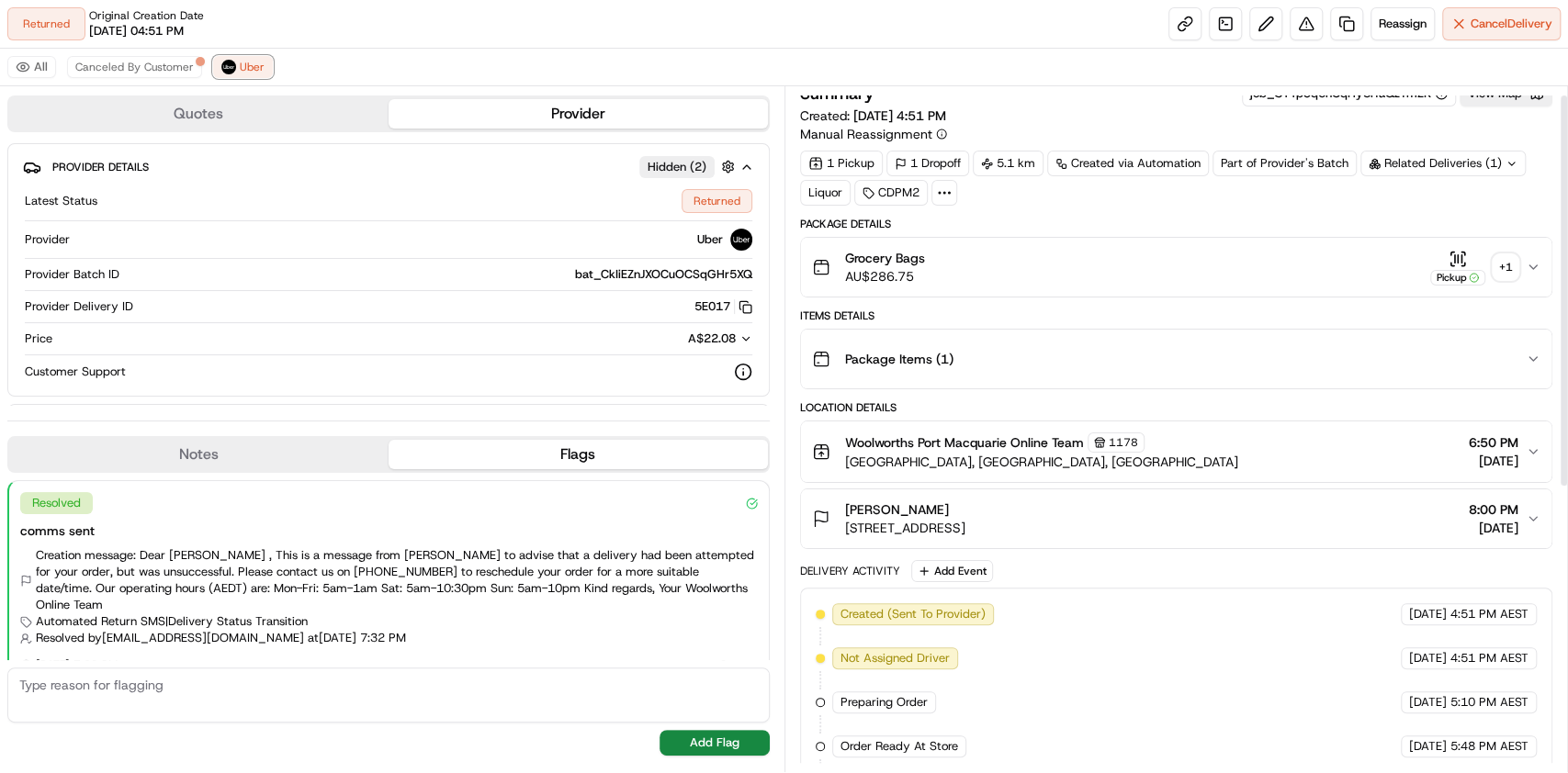 scroll, scrollTop: 0, scrollLeft: 0, axis: both 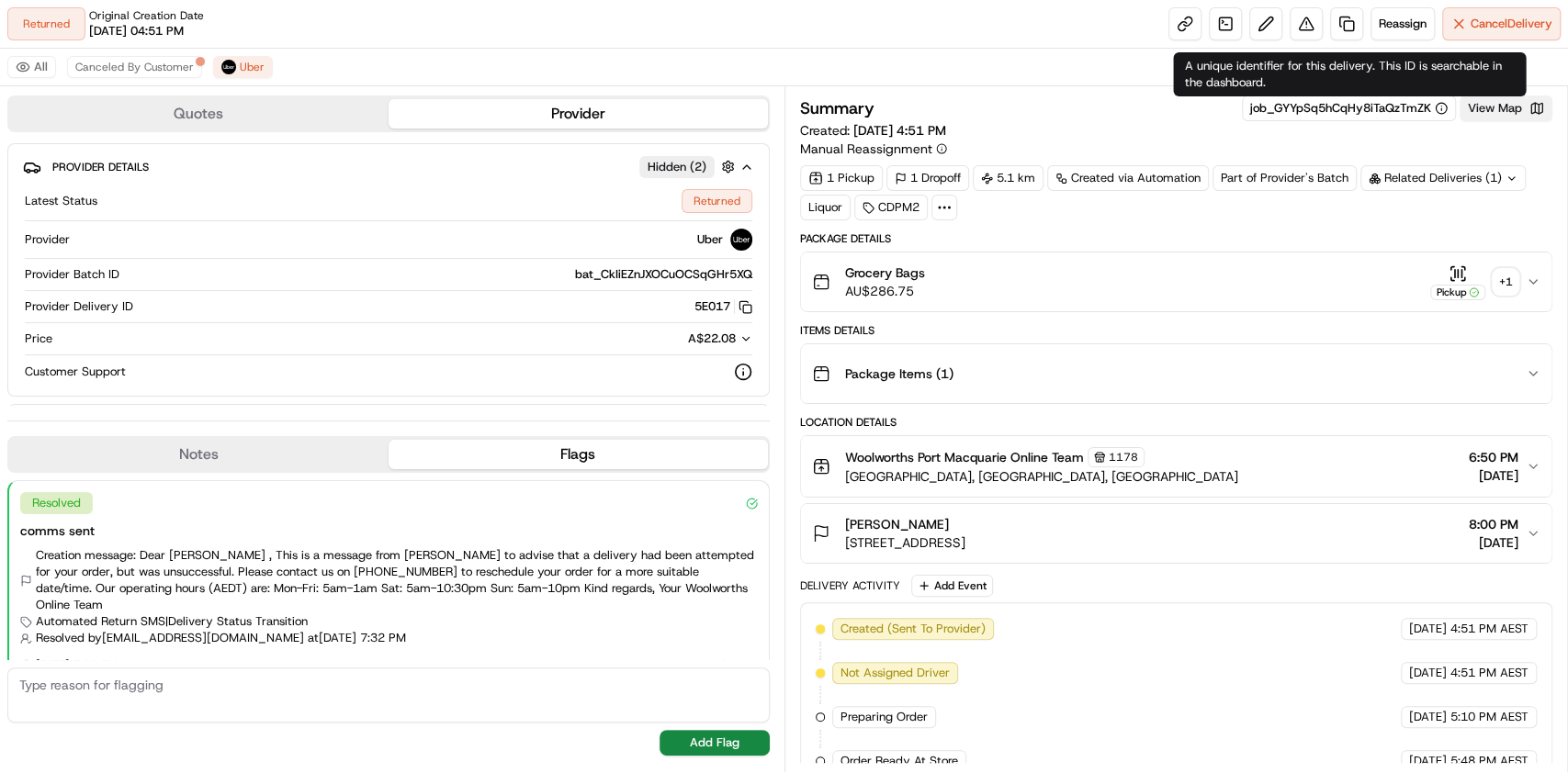 click on "View Map" at bounding box center [1506, 108] 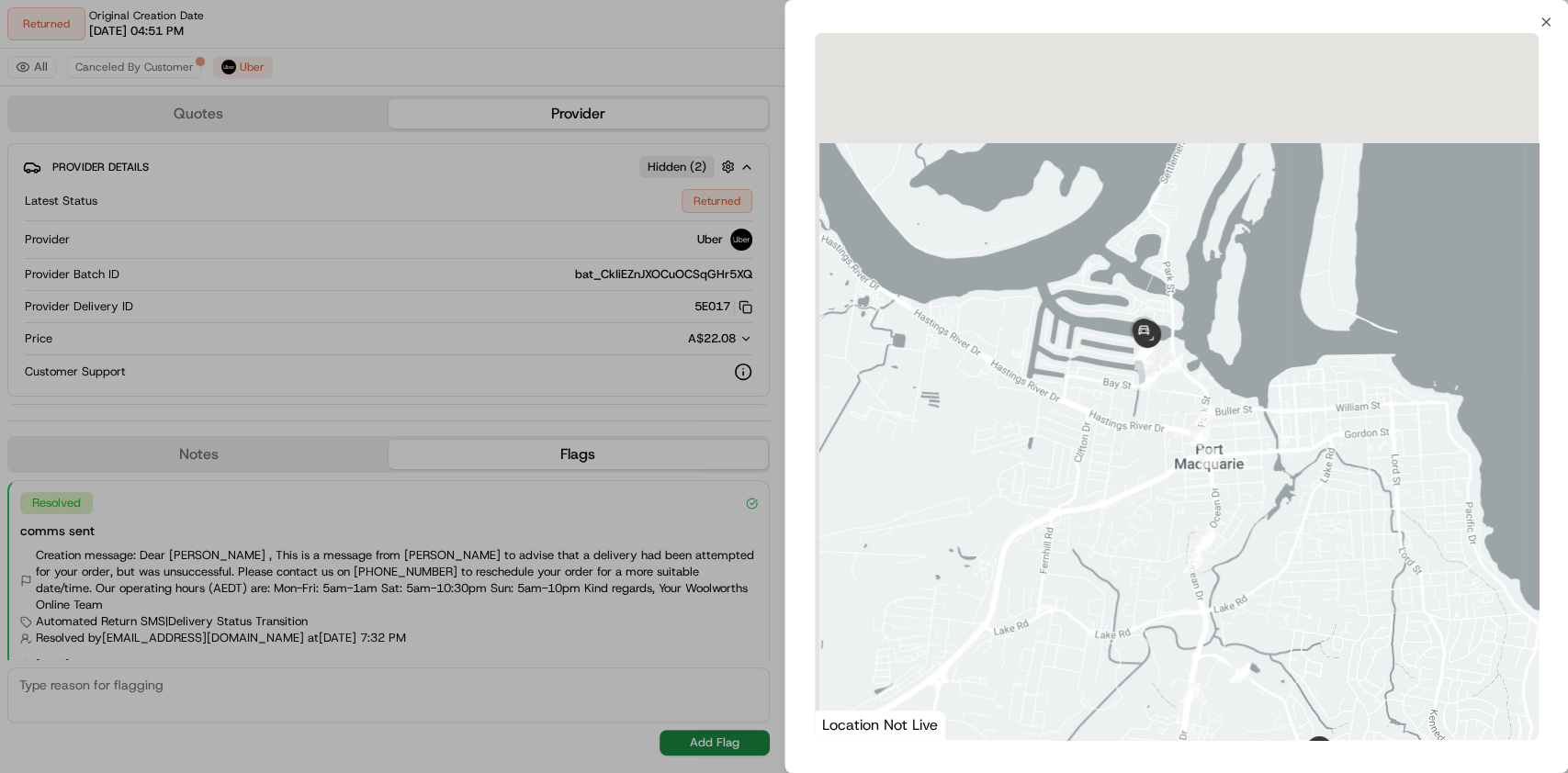 drag, startPoint x: 1161, startPoint y: 344, endPoint x: 1164, endPoint y: 366, distance: 22.203603 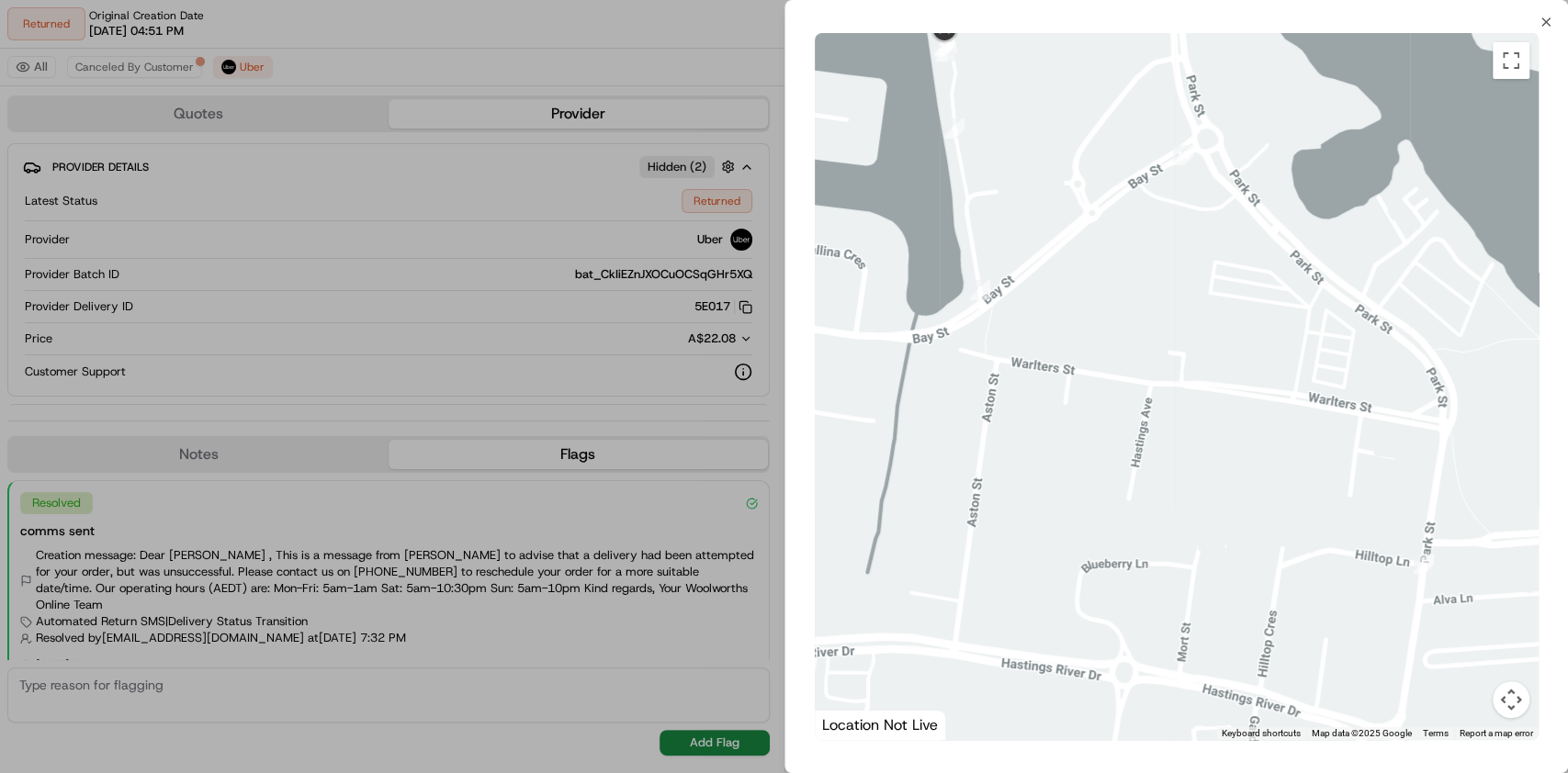 drag, startPoint x: 1316, startPoint y: 613, endPoint x: 1005, endPoint y: -47, distance: 729.60332 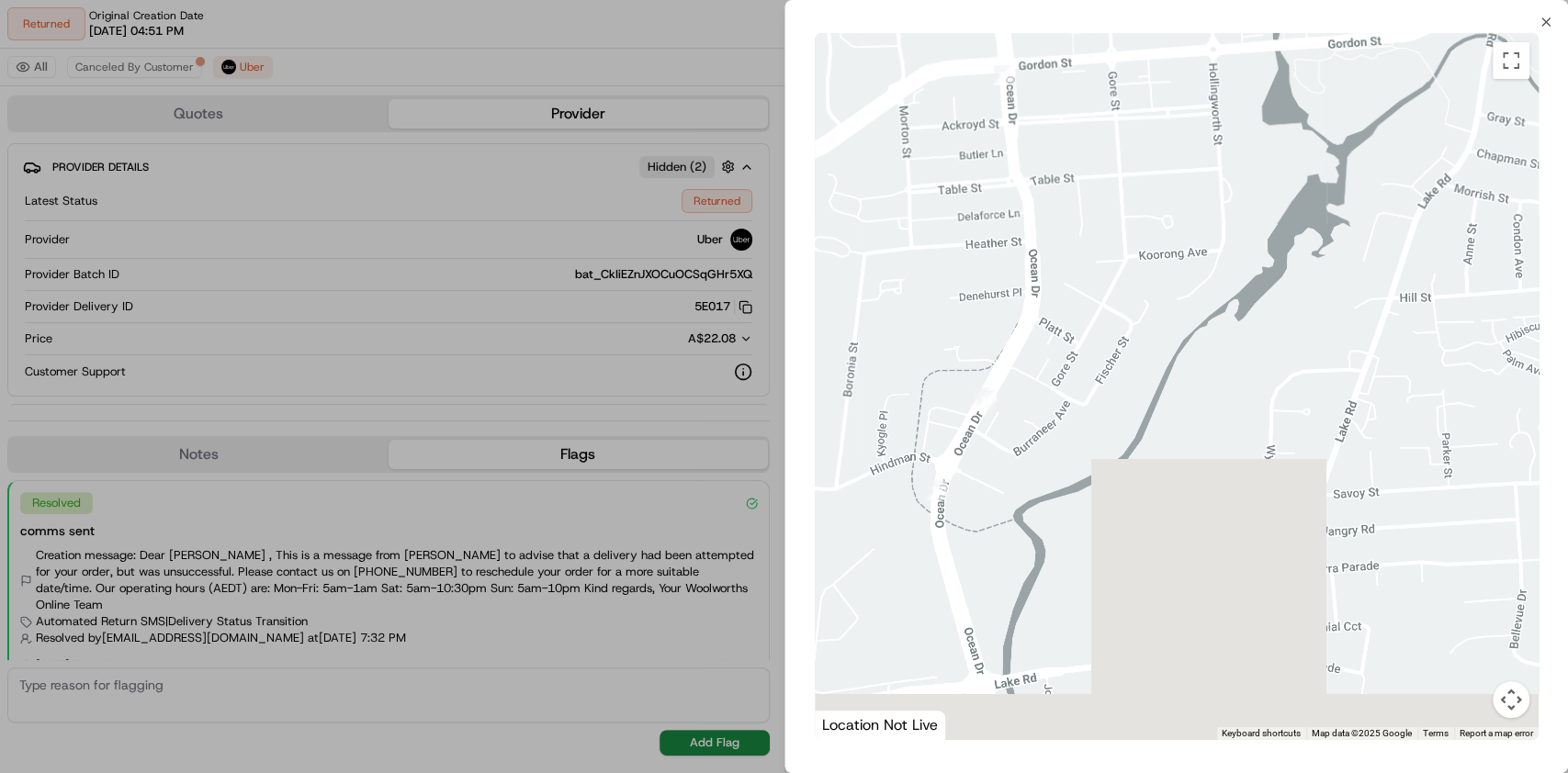 drag, startPoint x: 1290, startPoint y: 529, endPoint x: 1089, endPoint y: 230, distance: 360.2804 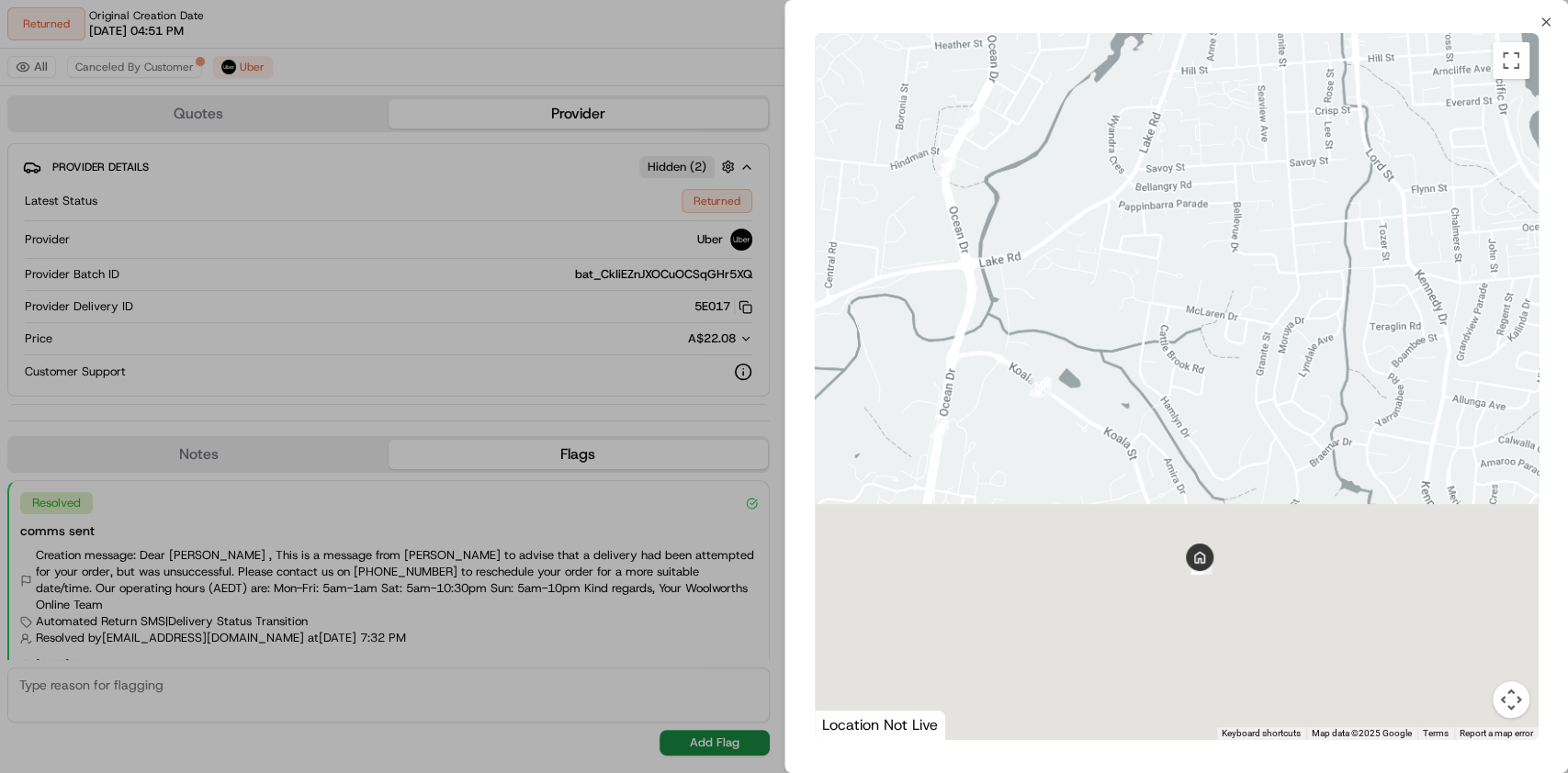 drag, startPoint x: 1129, startPoint y: 575, endPoint x: 1111, endPoint y: 474, distance: 102.5914 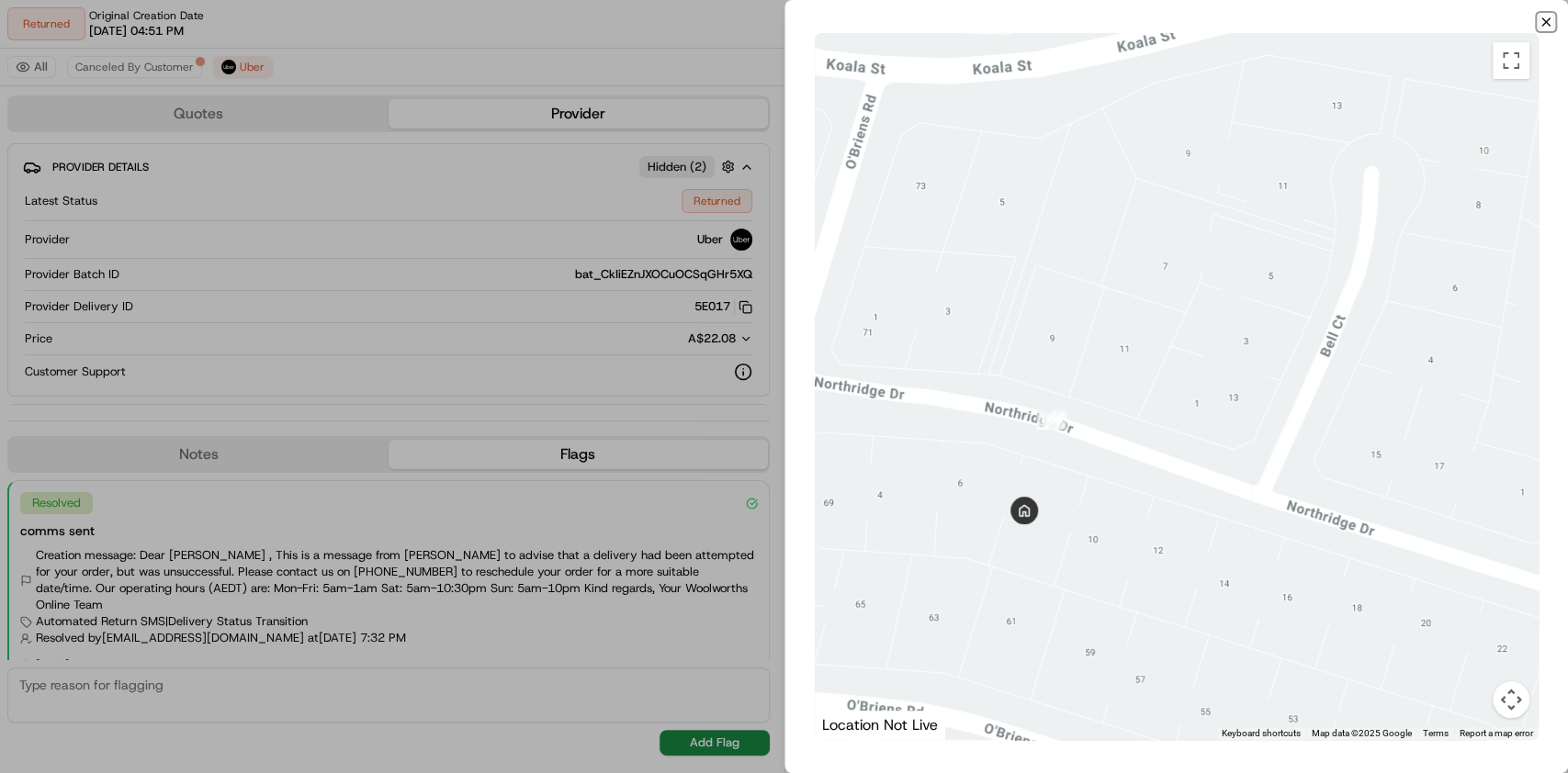 click 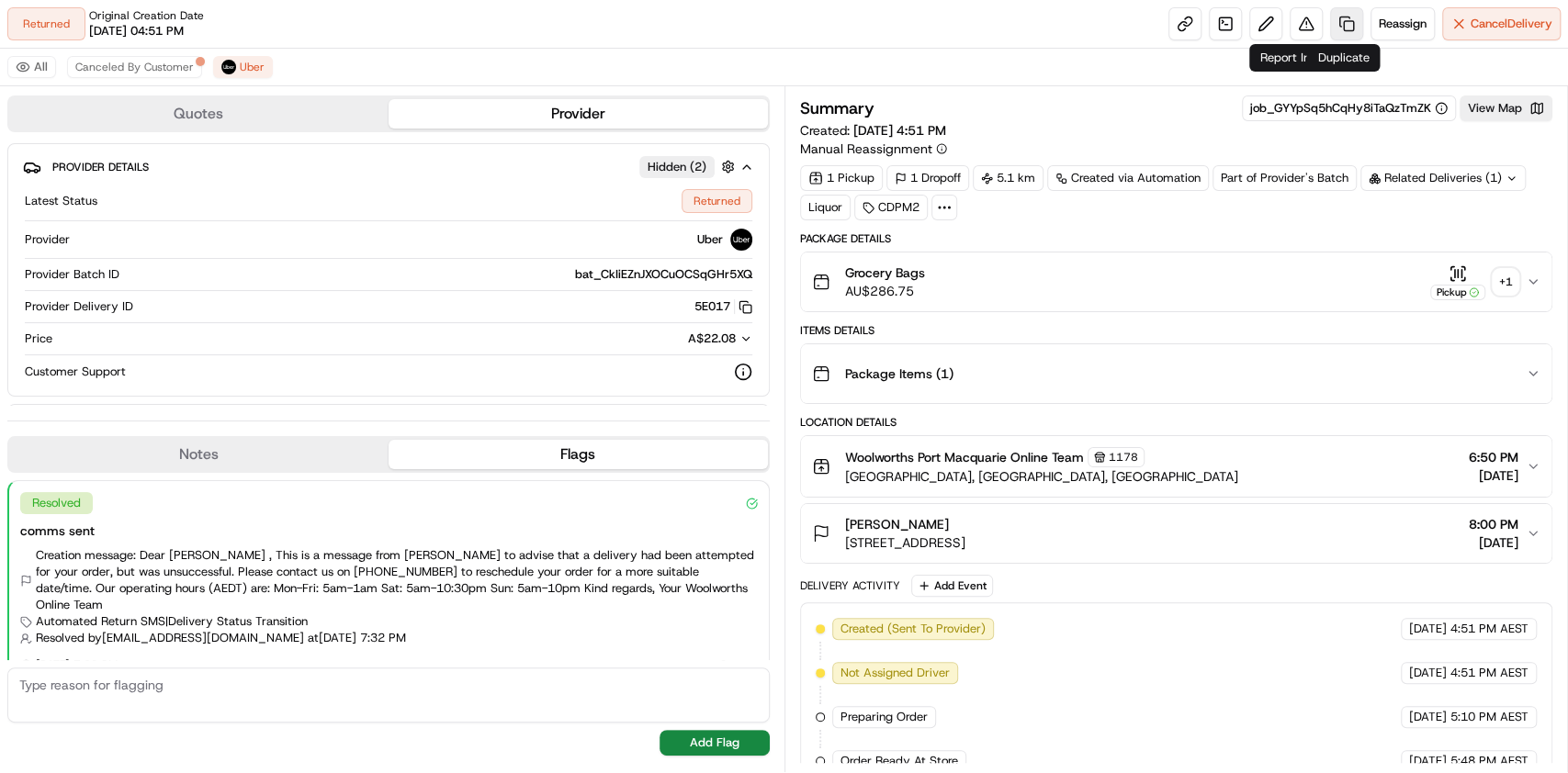 click at bounding box center (1347, 24) 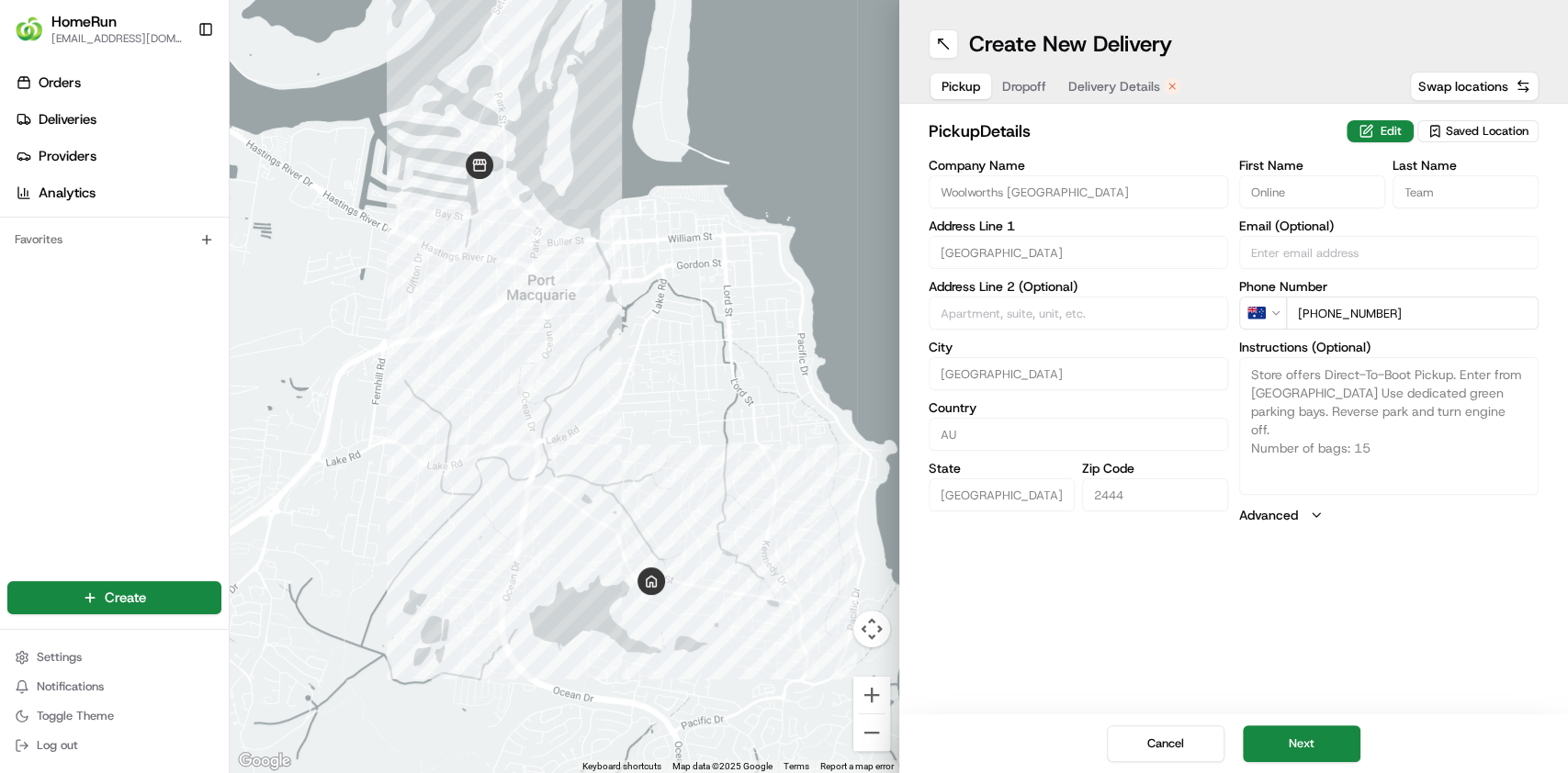click on "Dropoff" at bounding box center (1024, 86) 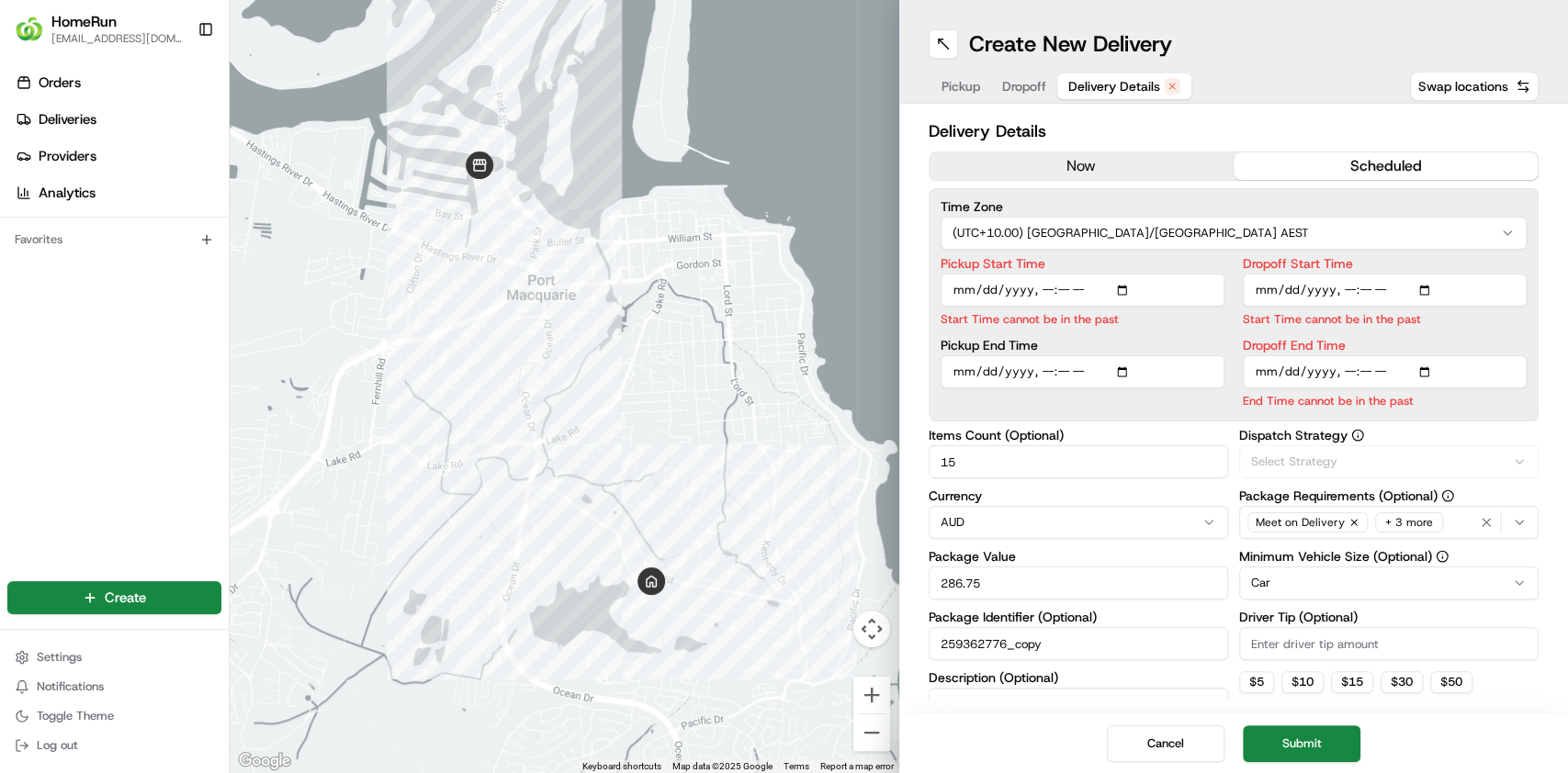 click on "Delivery Details" at bounding box center (1114, 86) 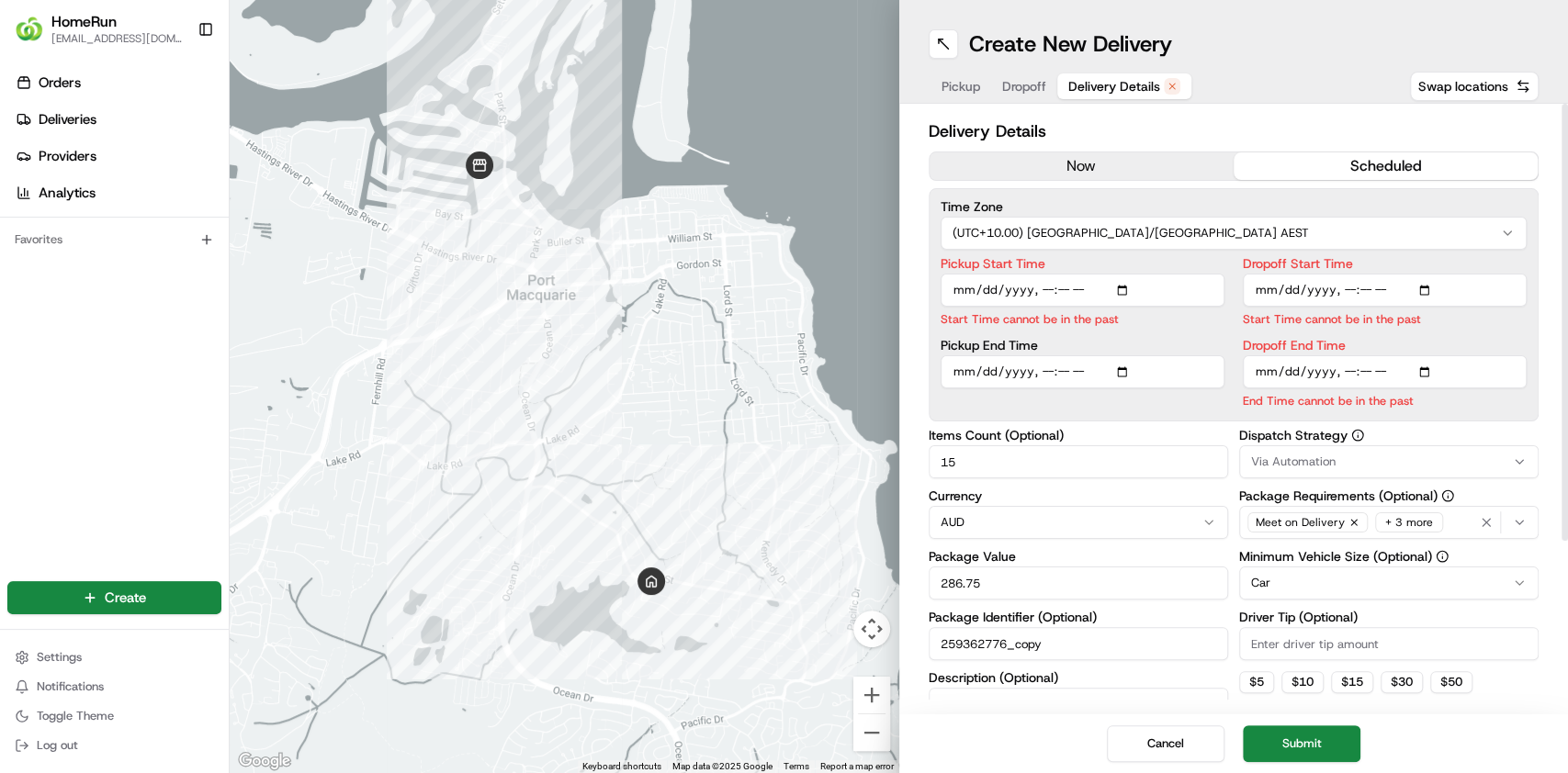 click on "scheduled" at bounding box center [1385, 166] 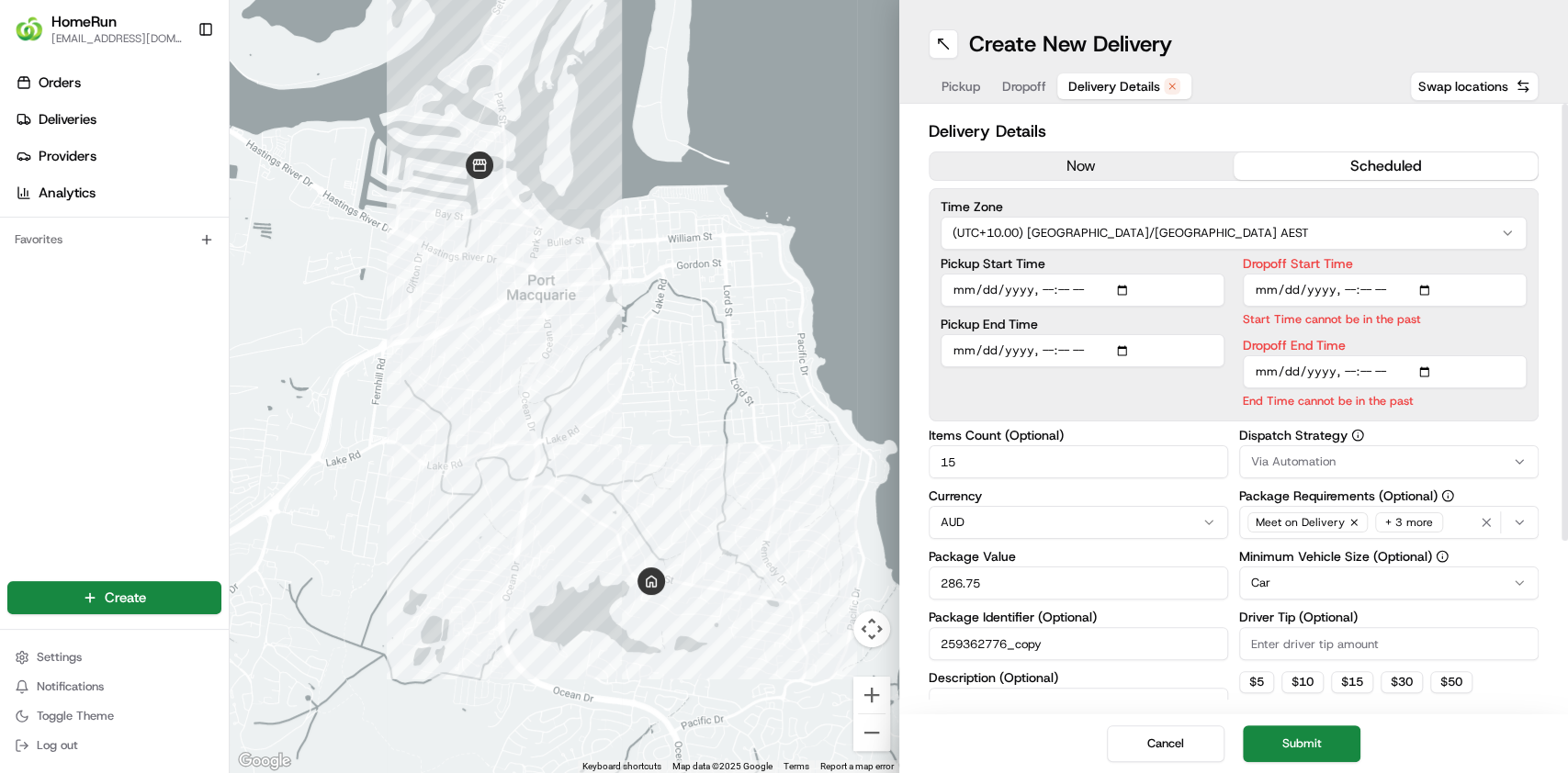 type on "[DATE]T19:00" 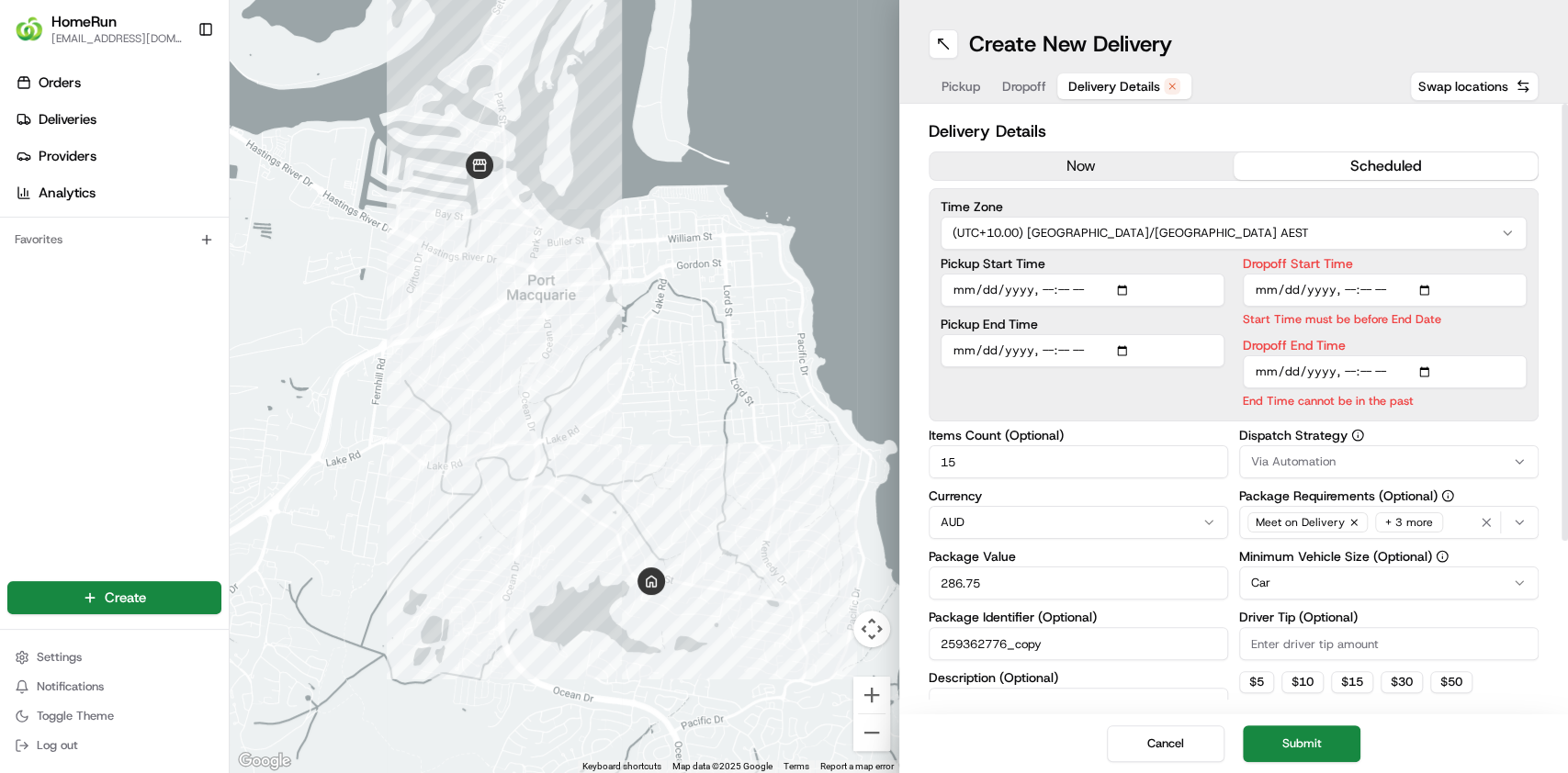 click on "Dropoff End Time" at bounding box center (1384, 372) 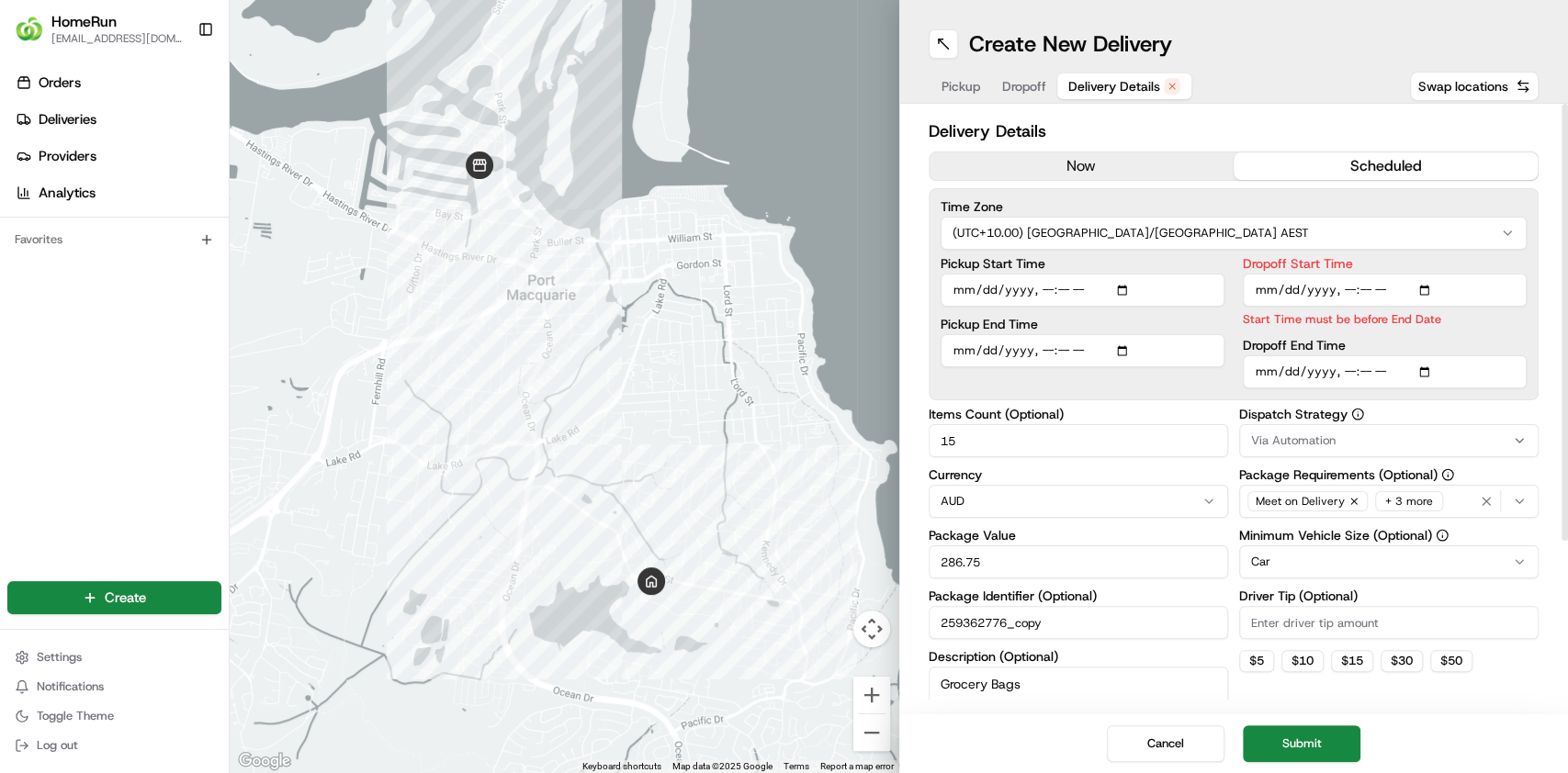 click on "Pickup Start Time" at bounding box center [1082, 290] 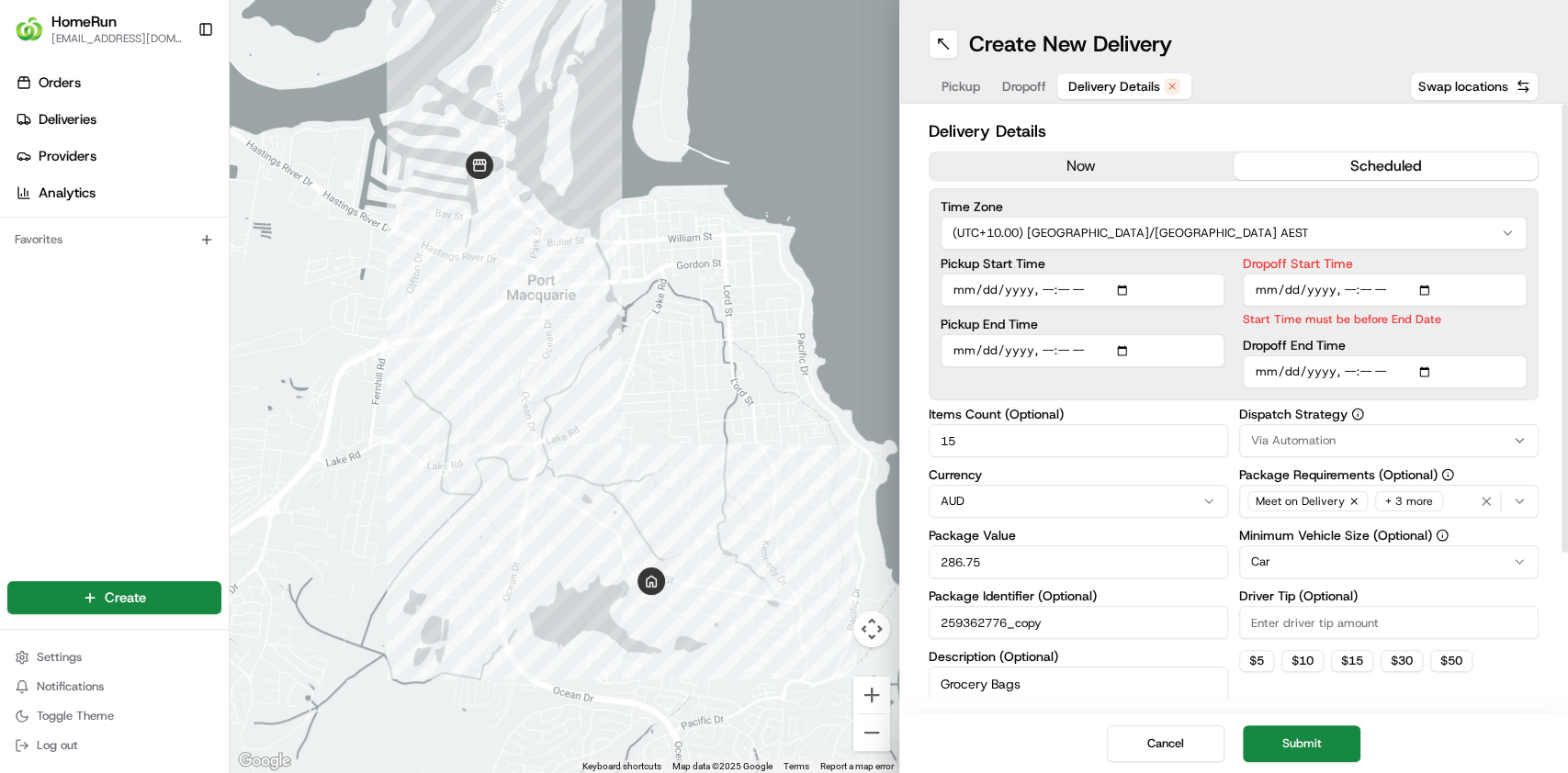 click on "Pickup Start Time" at bounding box center [1082, 290] 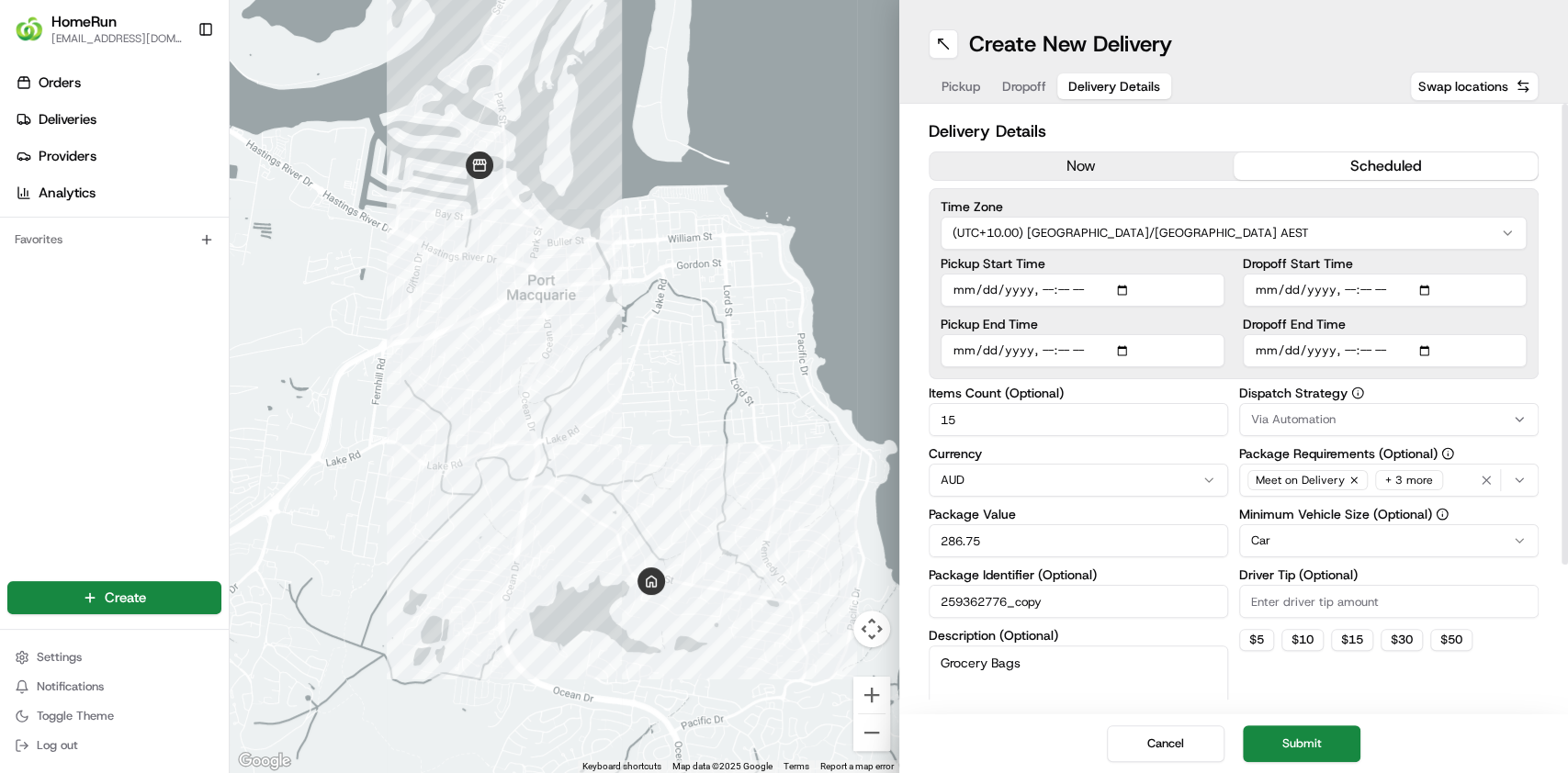type on "[DATE]T08:15" 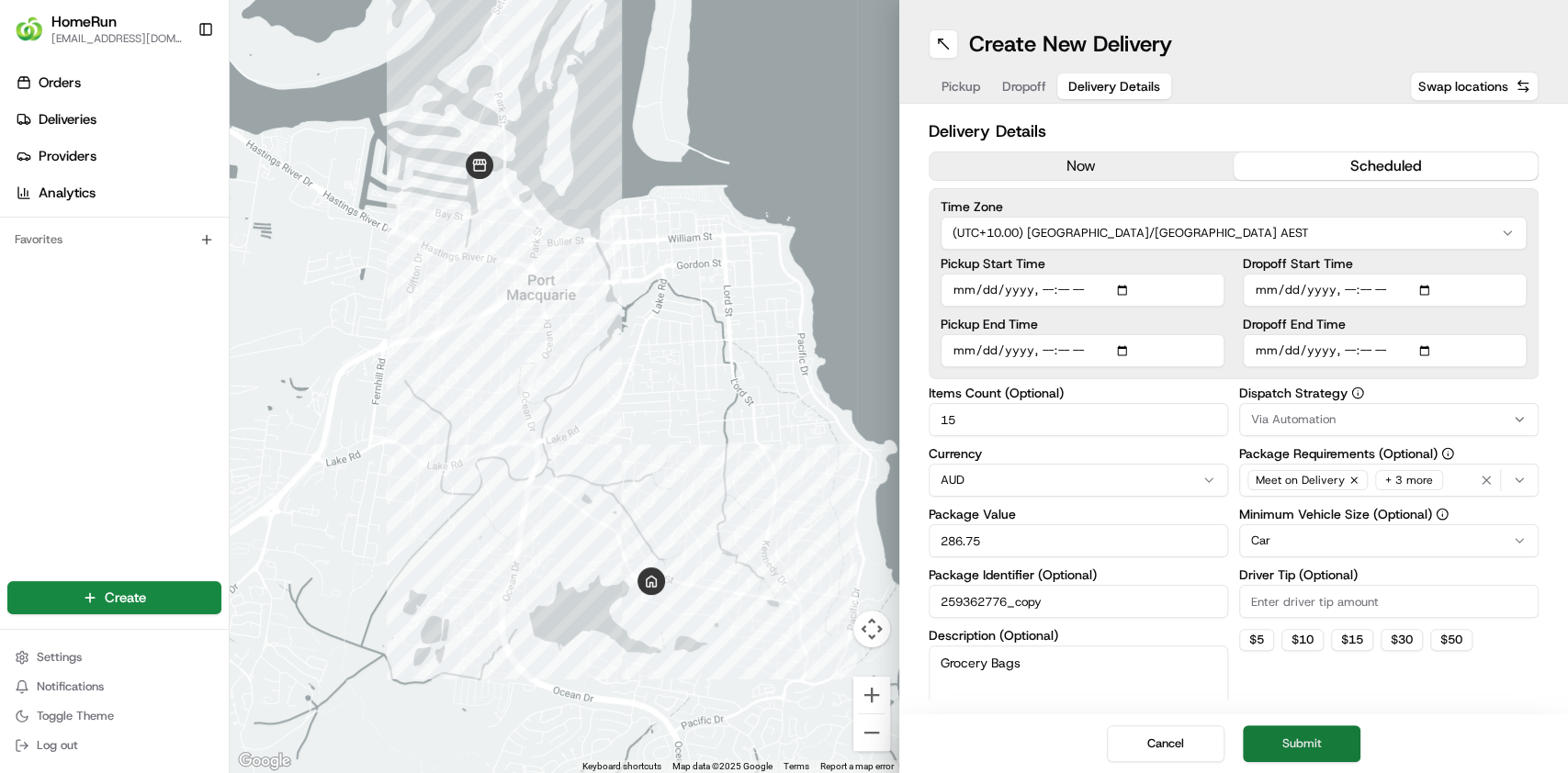 click on "Submit" at bounding box center (1302, 744) 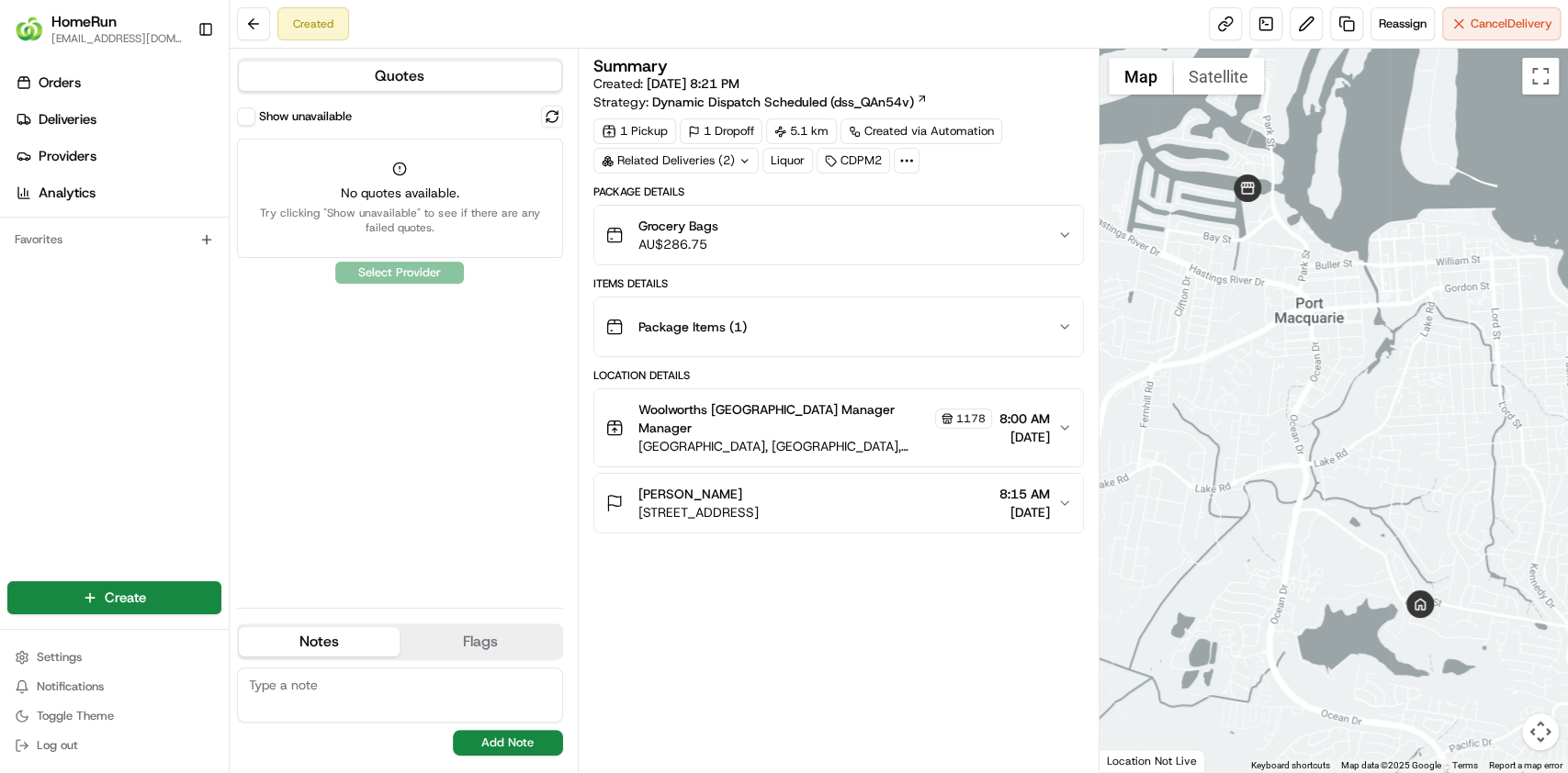 click on "No quotes available." at bounding box center (400, 193) 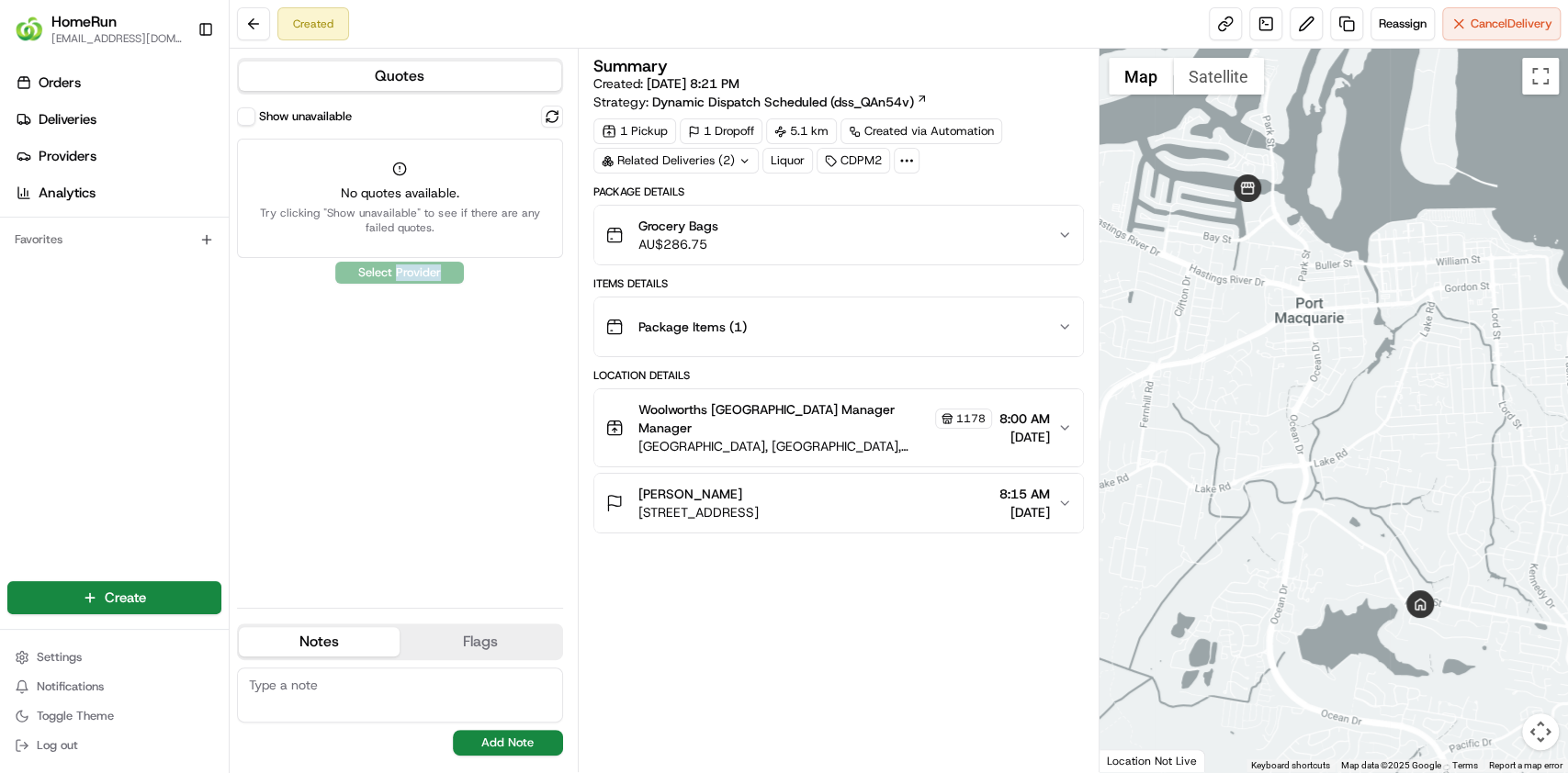 click on "Show unavailable No quotes available. Try clicking "Show unavailable" to see if there are any failed quotes. Select Provider" at bounding box center [400, 349] 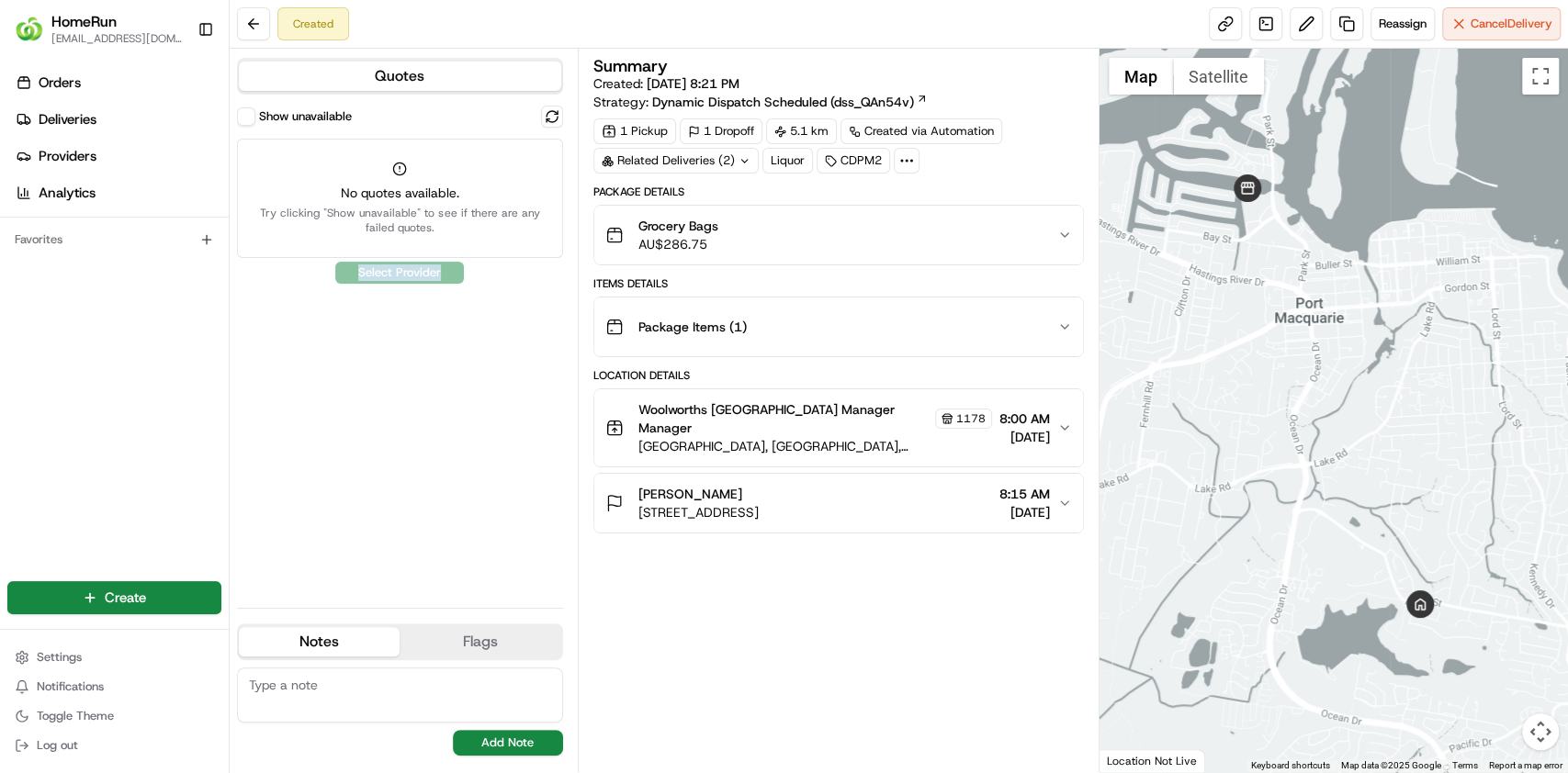 click on "Show unavailable No quotes available. Try clicking "Show unavailable" to see if there are any failed quotes. Select Provider" at bounding box center (400, 349) 